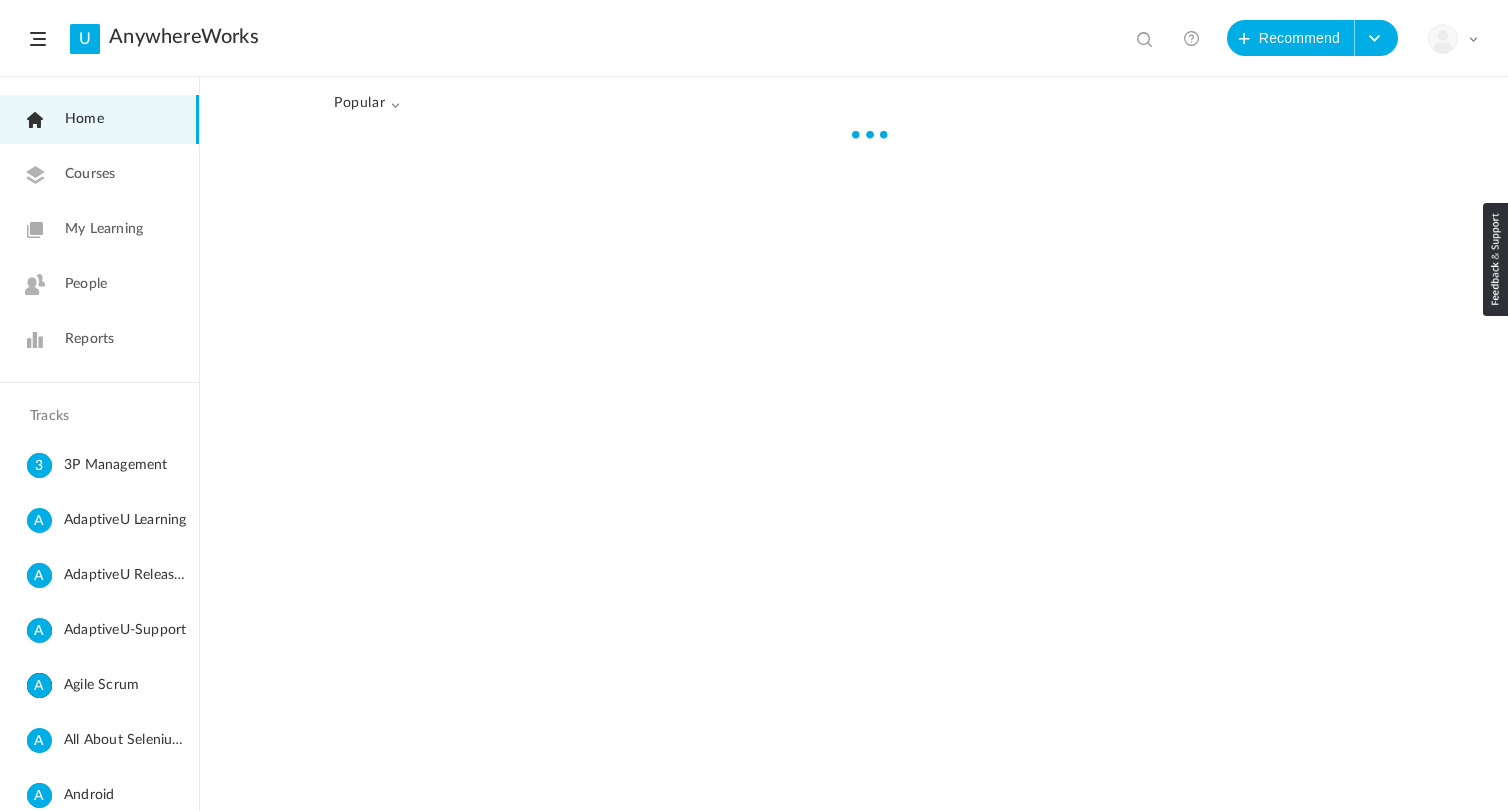 scroll, scrollTop: 0, scrollLeft: 0, axis: both 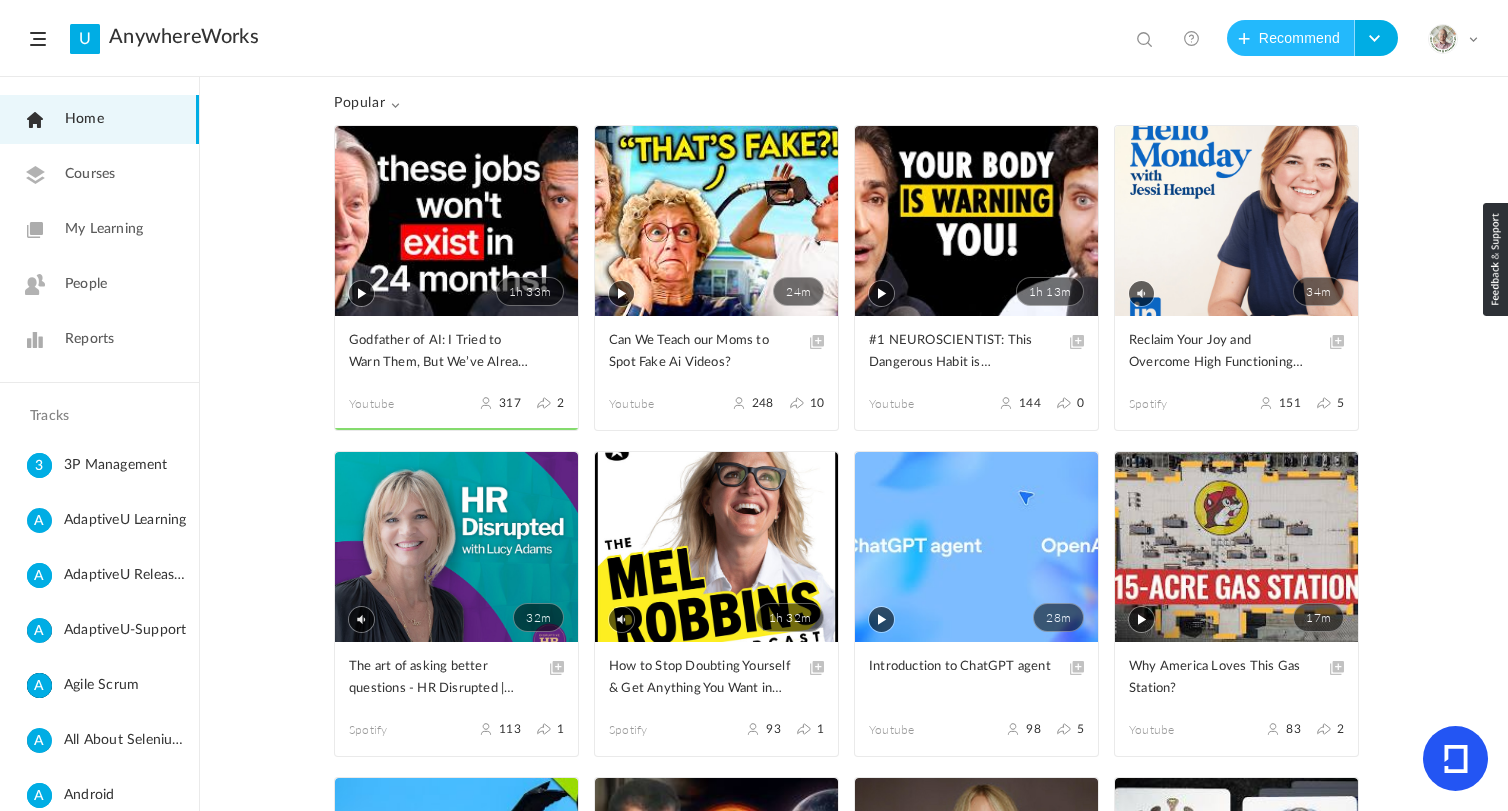 click on "Recommend" 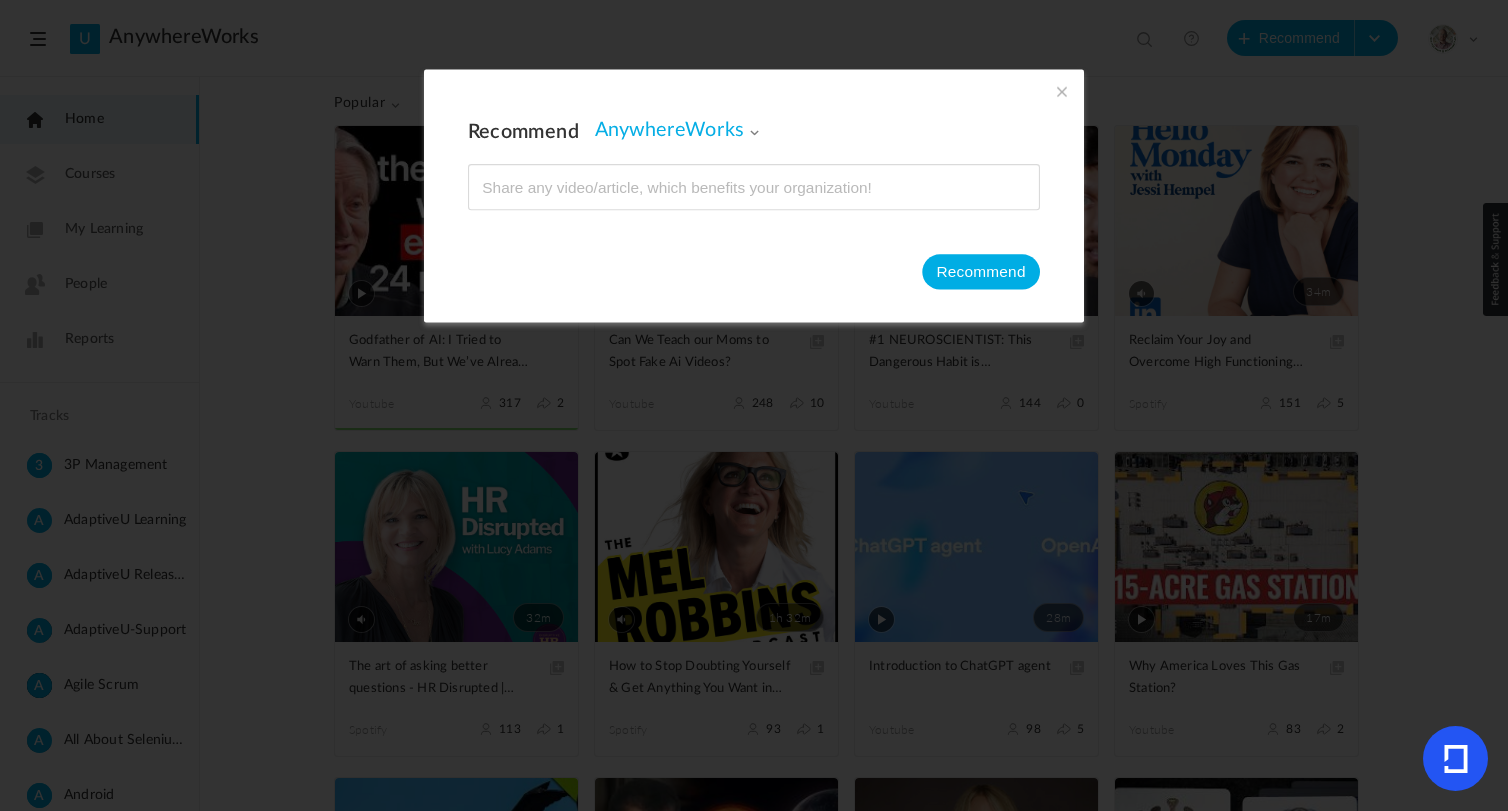 type on "https://www.youtube.com/watch?v=zuZ2zaotrJs" 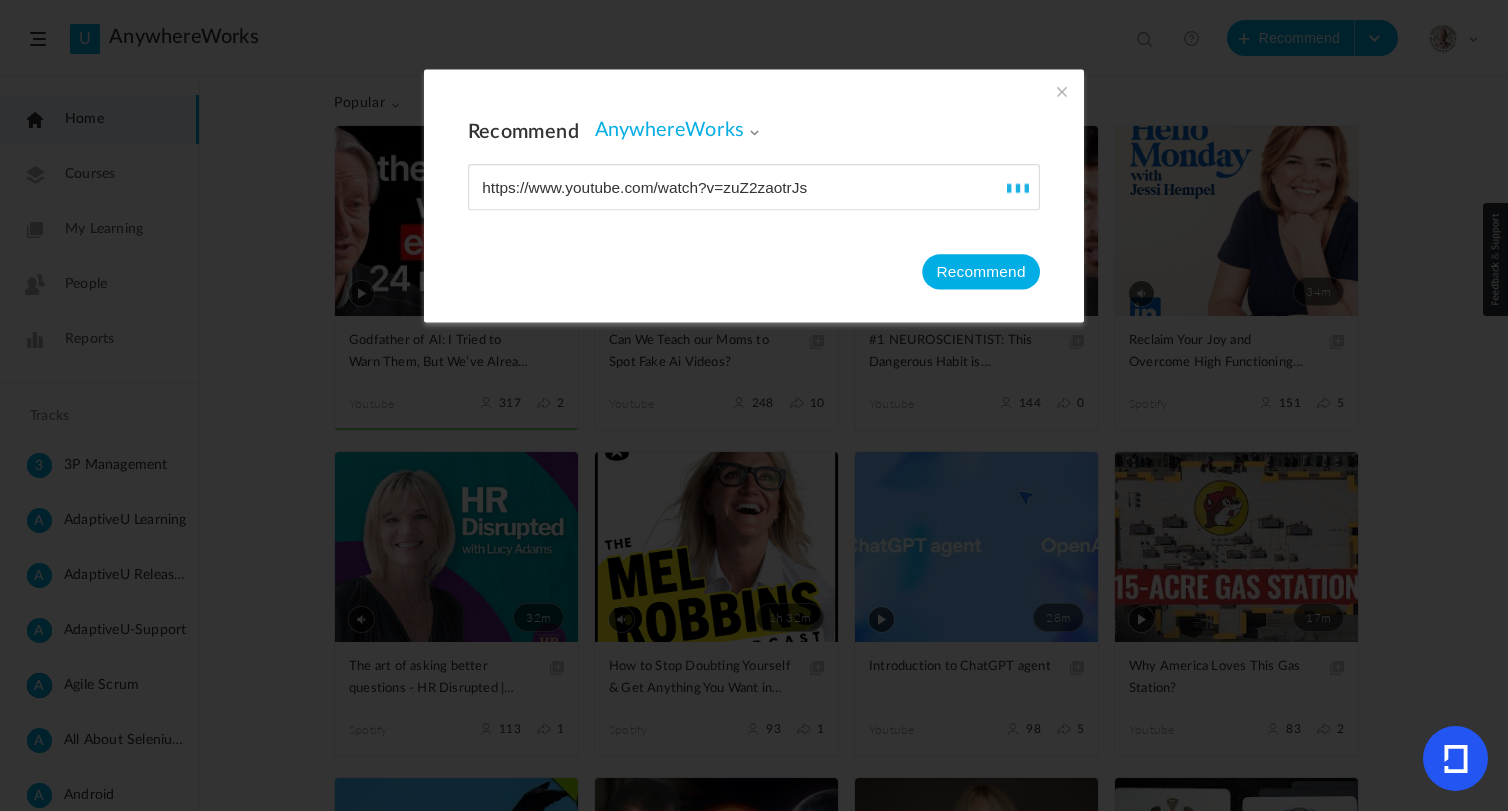 type on "[FIRST] [LAST], U of T honorary degree recipient, June 6, 2025" 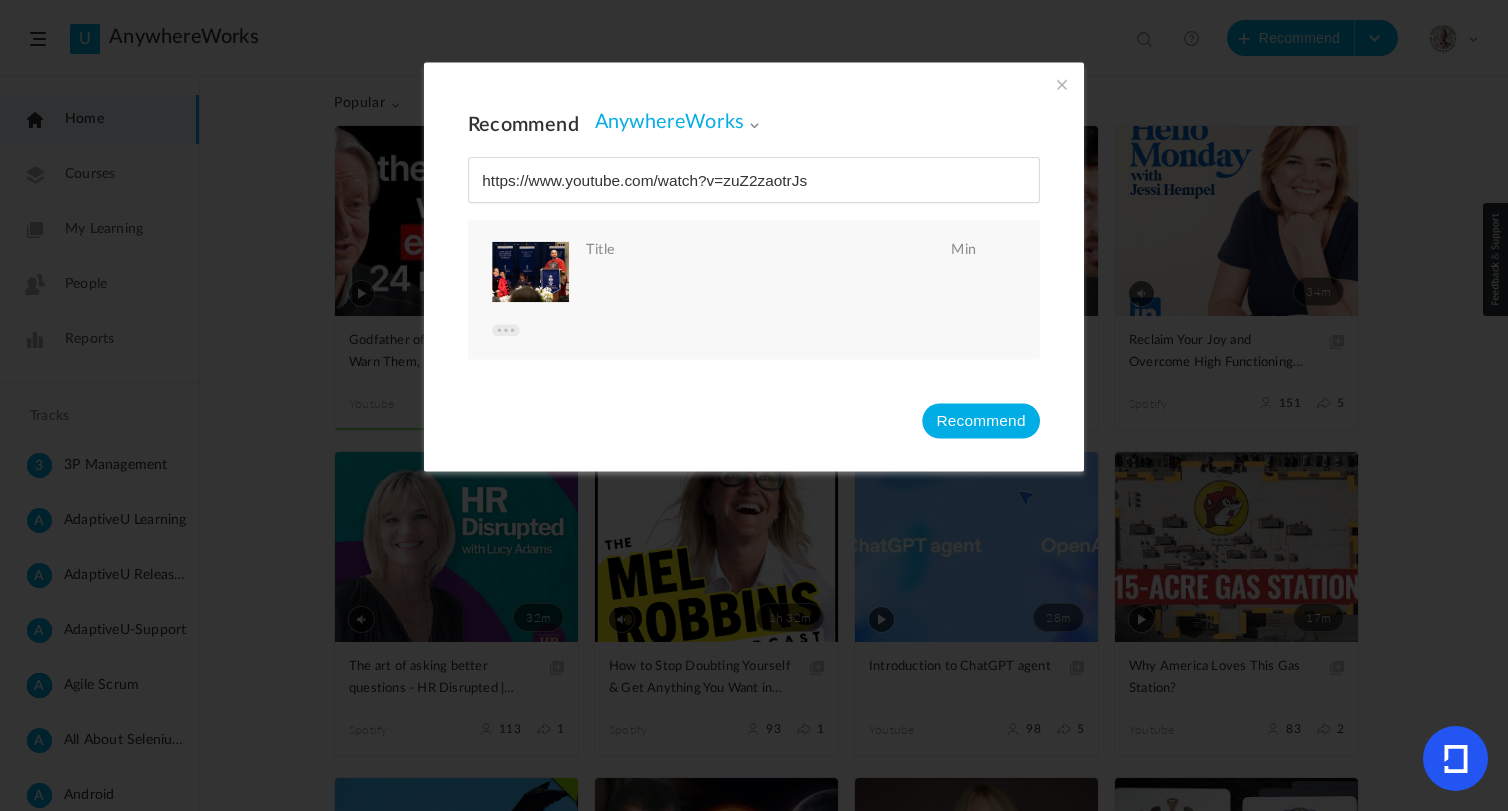 type on "https://www.youtube.com/watch?v=zuZ2zaotrJs" 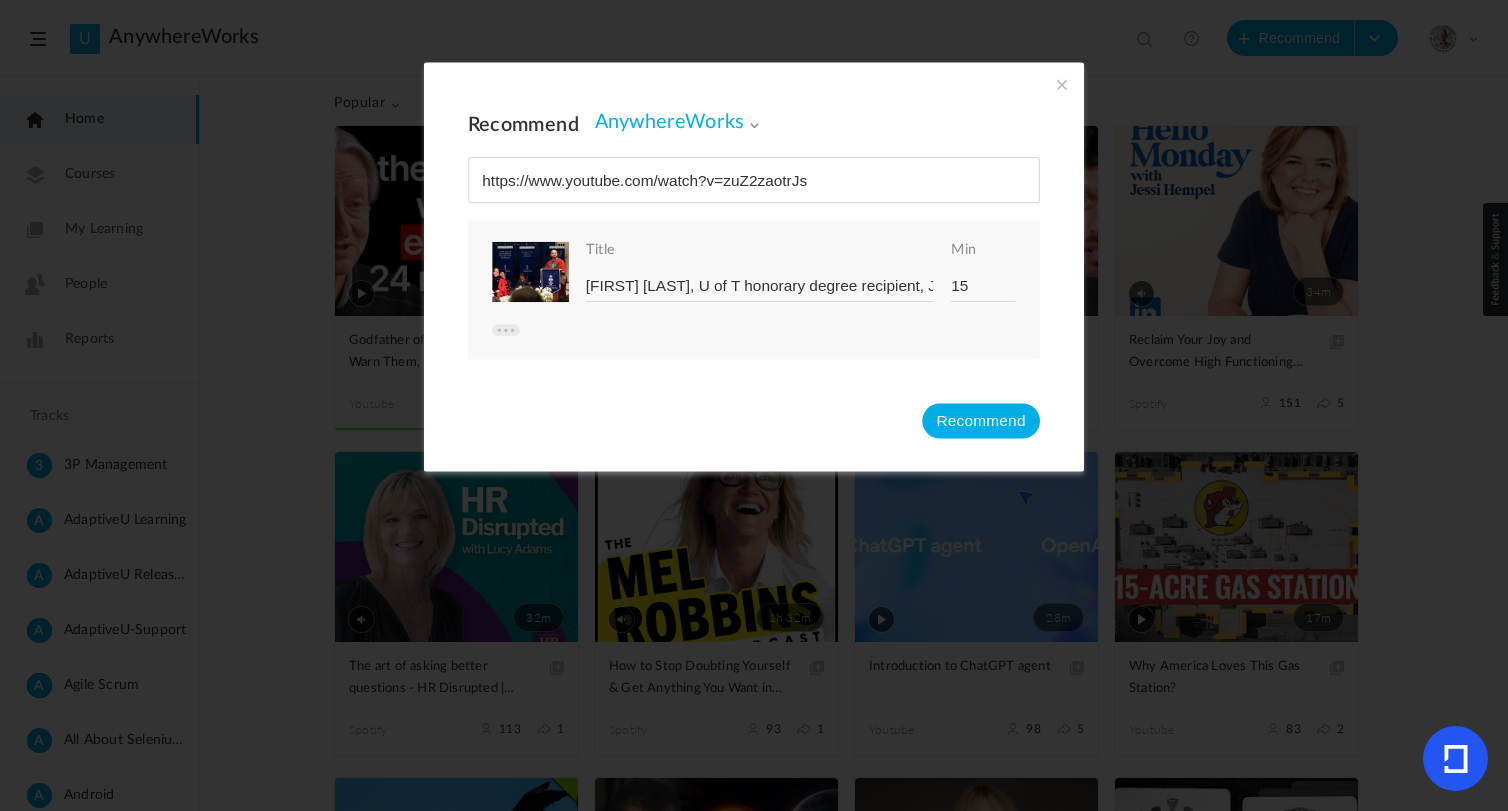type on "15" 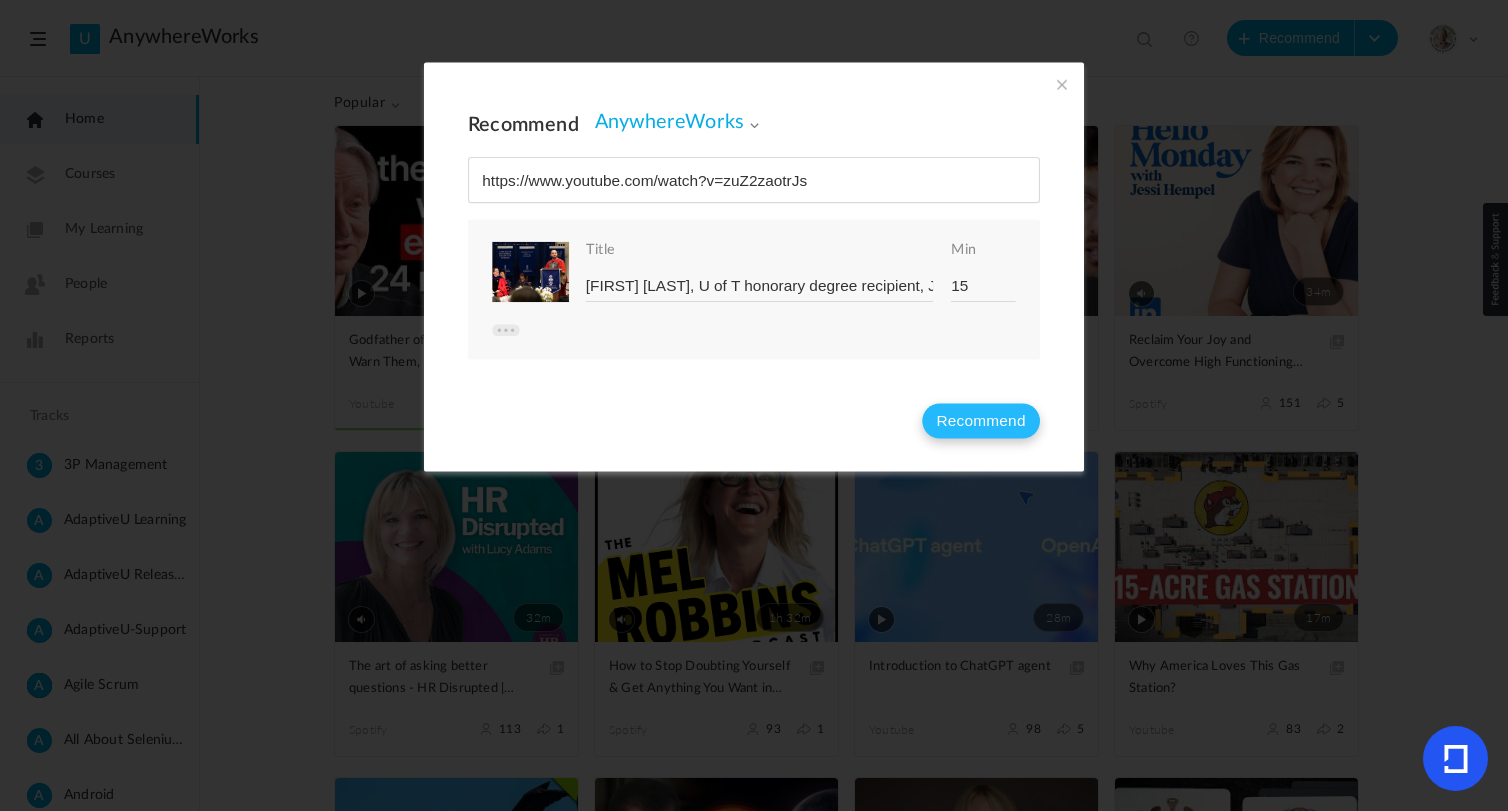 click on "Recommend" at bounding box center (981, 420) 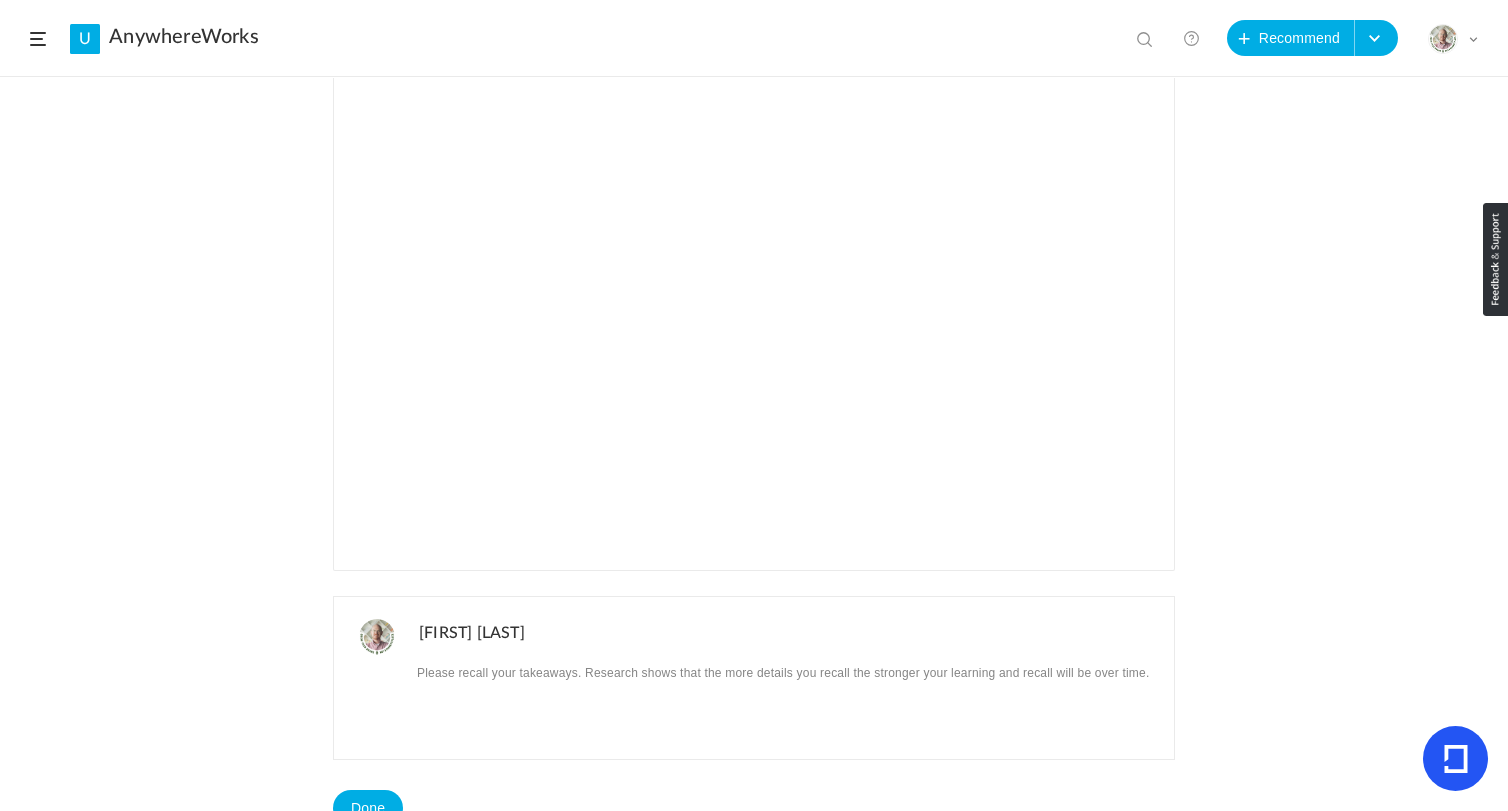 scroll, scrollTop: 291, scrollLeft: 0, axis: vertical 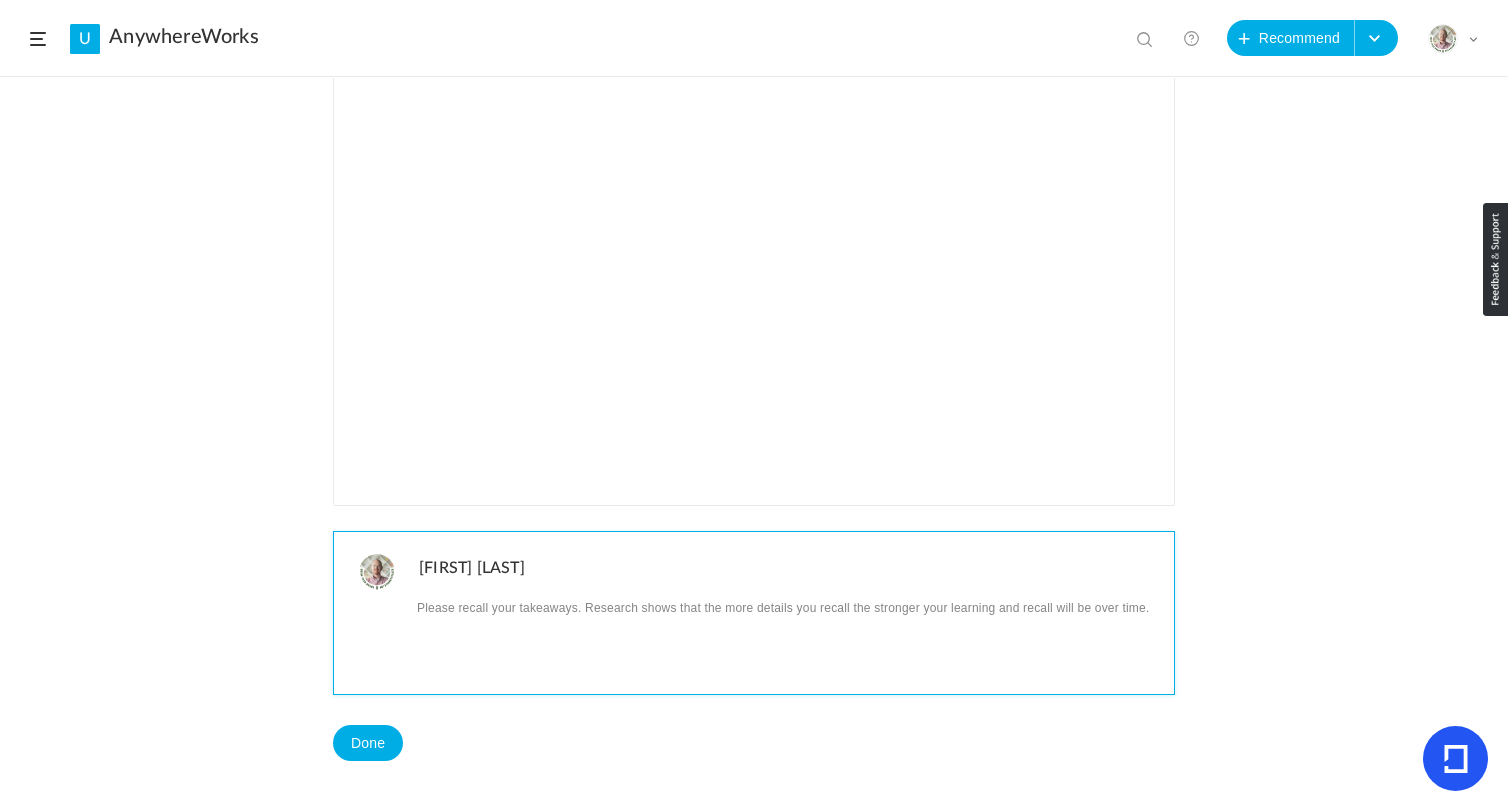 click 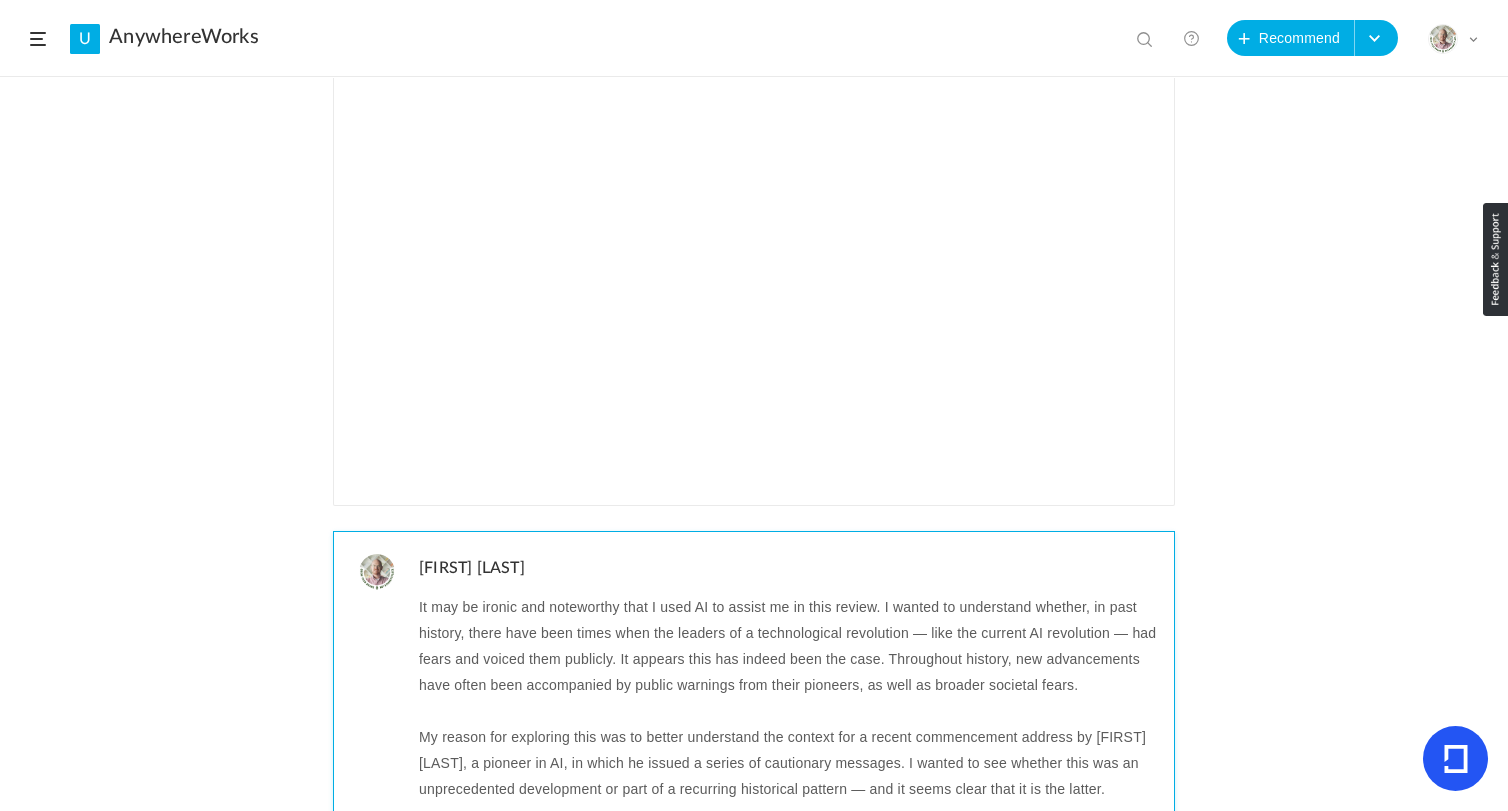 click on "It may be ironic and noteworthy that I used AI to assist me in this review. I wanted to understand whether, in past history, there have been times when the leaders of a technological revolution — like the current AI revolution — had fears and voiced them publicly. It appears this has indeed been the case. Throughout history, new advancements have often been accompanied by public warnings from their pioneers, as well as broader societal fears." 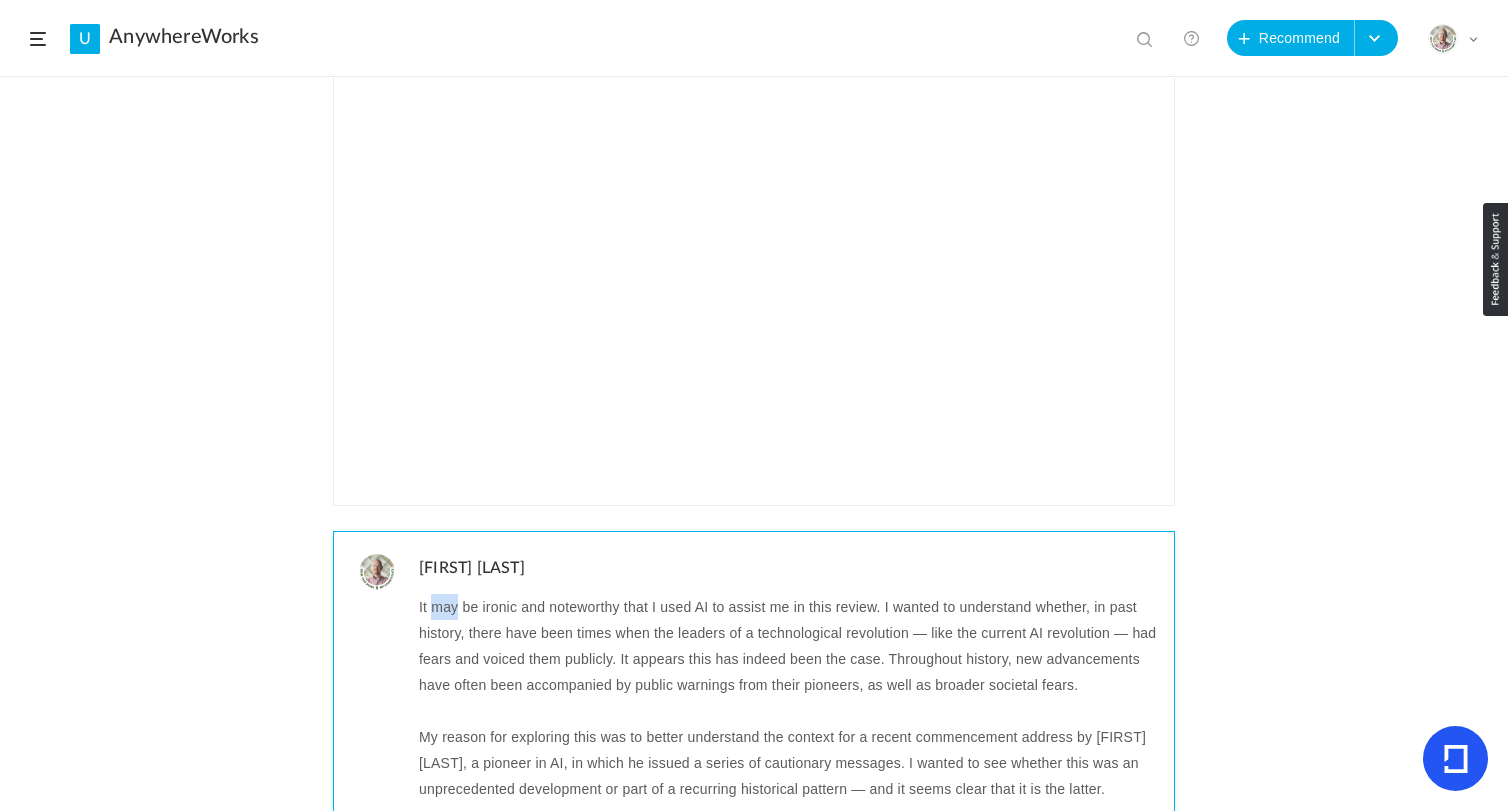 click on "It may be ironic and noteworthy that I used AI to assist me in this review. I wanted to understand whether, in past history, there have been times when the leaders of a technological revolution — like the current AI revolution — had fears and voiced them publicly. It appears this has indeed been the case. Throughout history, new advancements have often been accompanied by public warnings from their pioneers, as well as broader societal fears." 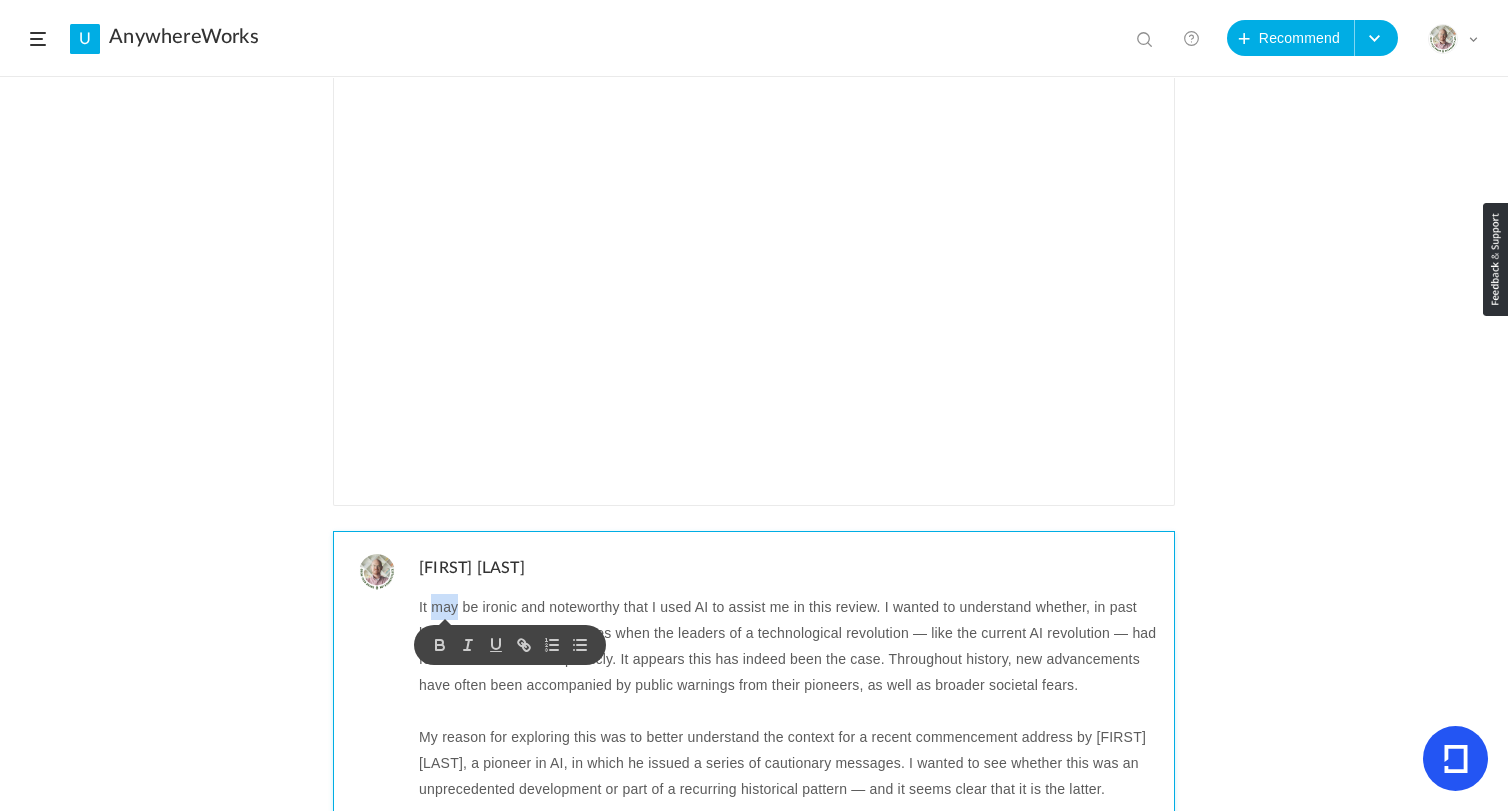click on "It may be ironic and noteworthy that I used AI to assist me in this review. I wanted to understand whether, in past history, there have been times when the leaders of a technological revolution — like the current AI revolution — had fears and voiced them publicly. It appears this has indeed been the case. Throughout history, new advancements have often been accompanied by public warnings from their pioneers, as well as broader societal fears." 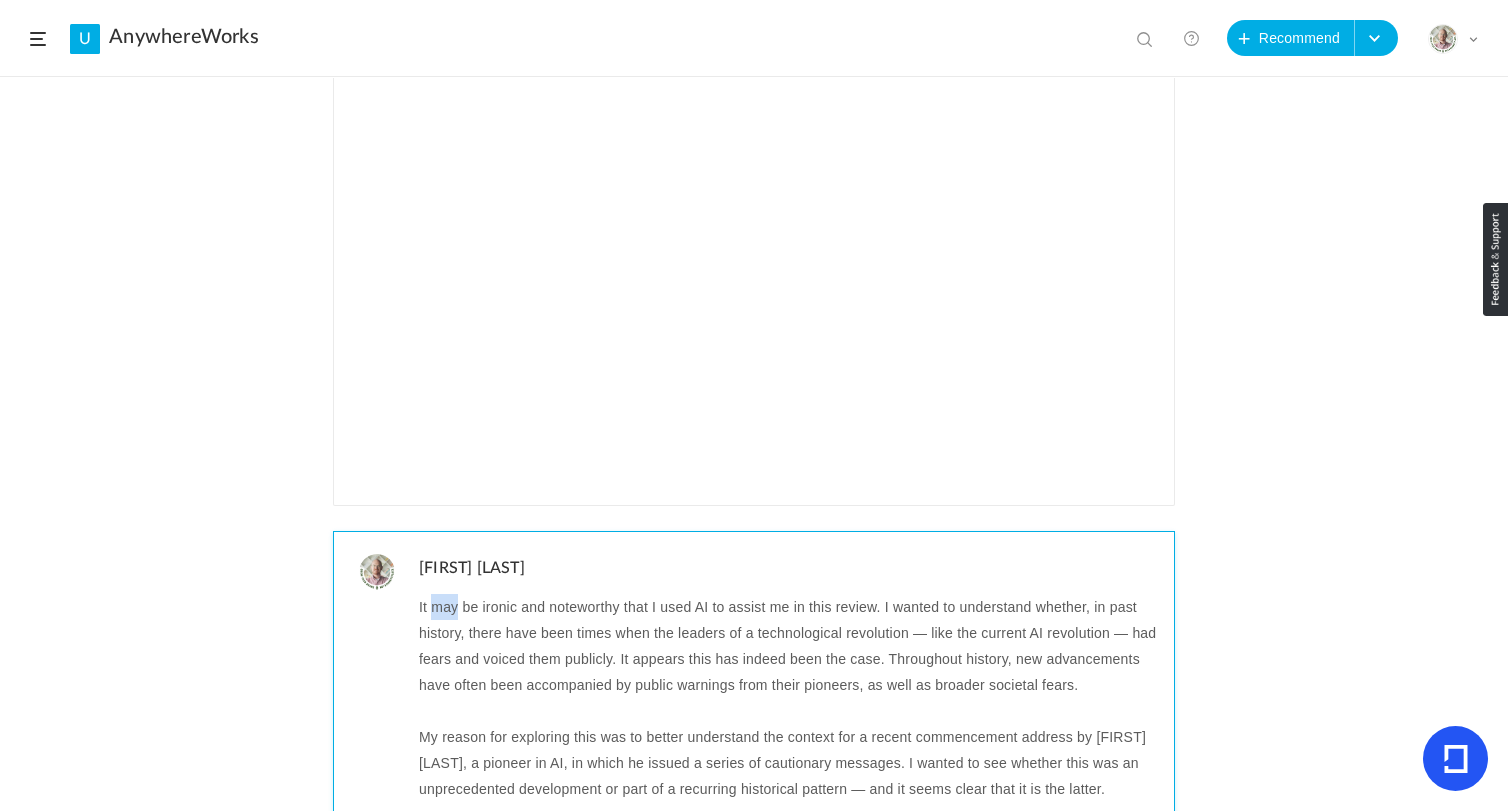 click on "It may be ironic and noteworthy that I used AI to assist me in this review. I wanted to understand whether, in past history, there have been times when the leaders of a technological revolution — like the current AI revolution — had fears and voiced them publicly. It appears this has indeed been the case. Throughout history, new advancements have often been accompanied by public warnings from their pioneers, as well as broader societal fears." 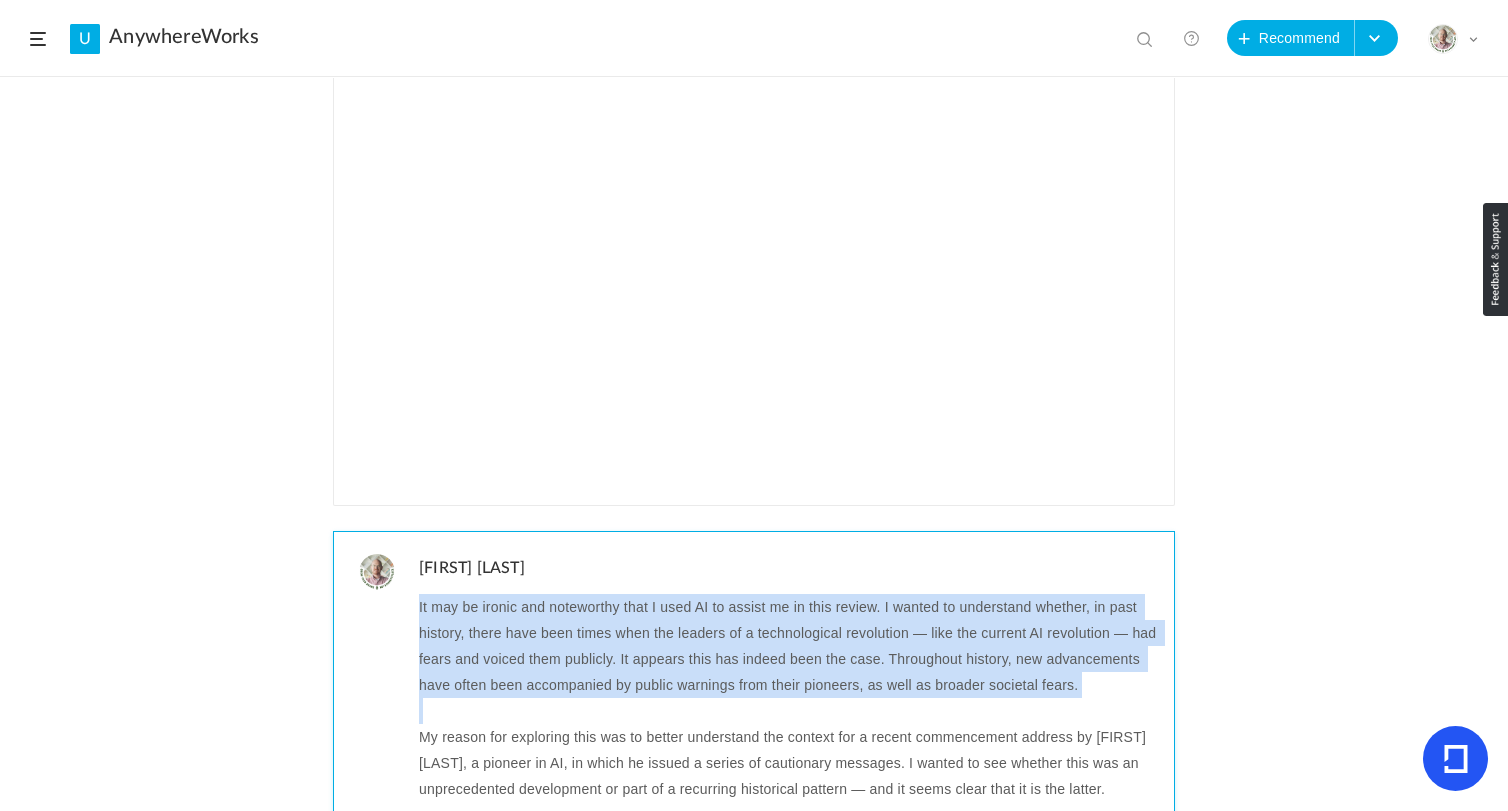 click on "It may be ironic and noteworthy that I used AI to assist me in this review. I wanted to understand whether, in past history, there have been times when the leaders of a technological revolution — like the current AI revolution — had fears and voiced them publicly. It appears this has indeed been the case. Throughout history, new advancements have often been accompanied by public warnings from their pioneers, as well as broader societal fears." 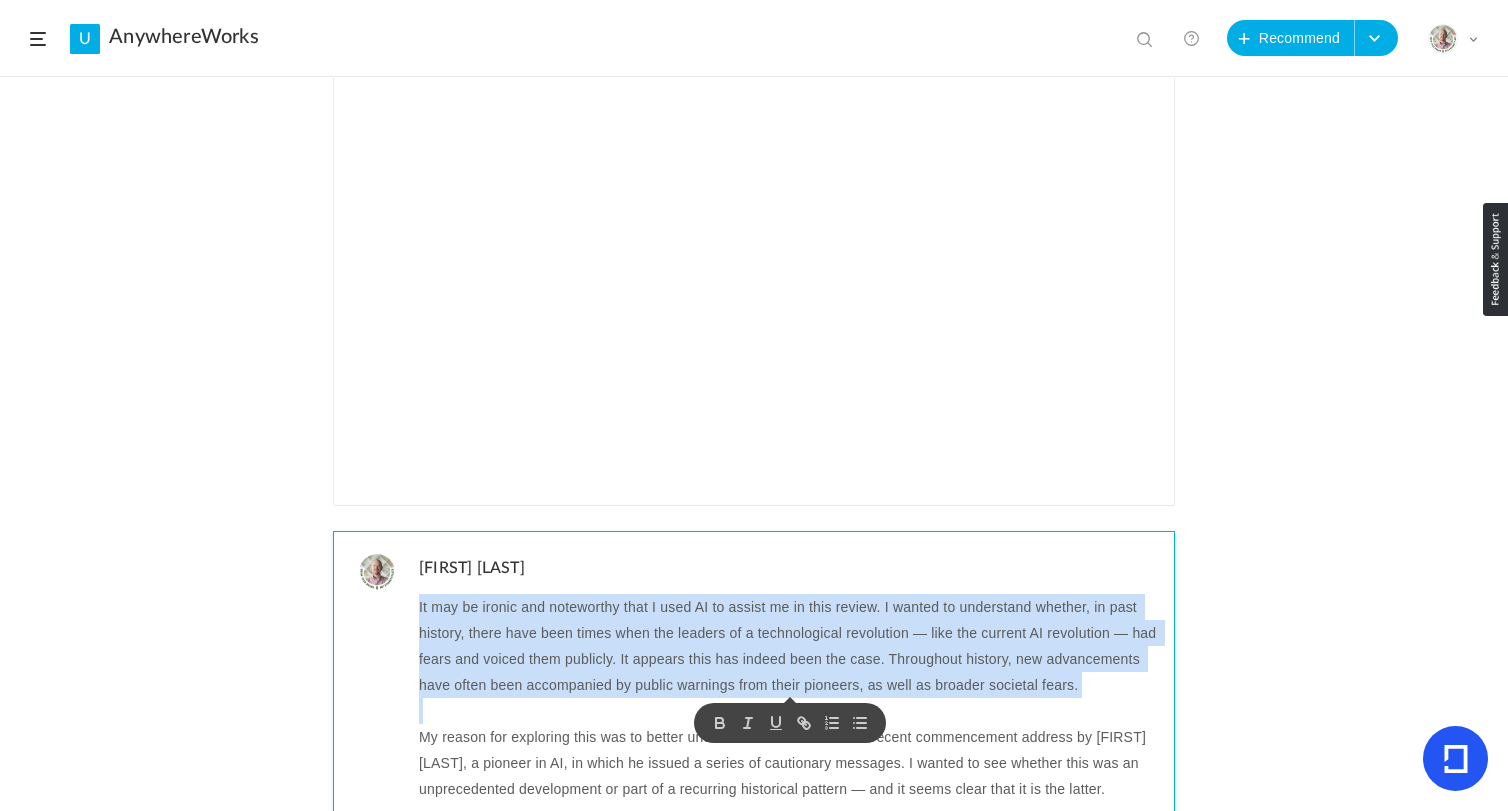 copy on "It may be ironic and noteworthy that I used AI to assist me in this review. I wanted to understand whether, in past history, there have been times when the leaders of a technological revolution — like the current AI revolution — had fears and voiced them publicly. It appears this has indeed been the case. Throughout history, new advancements have often been accompanied by public warnings from their pioneers, as well as broader societal fears." 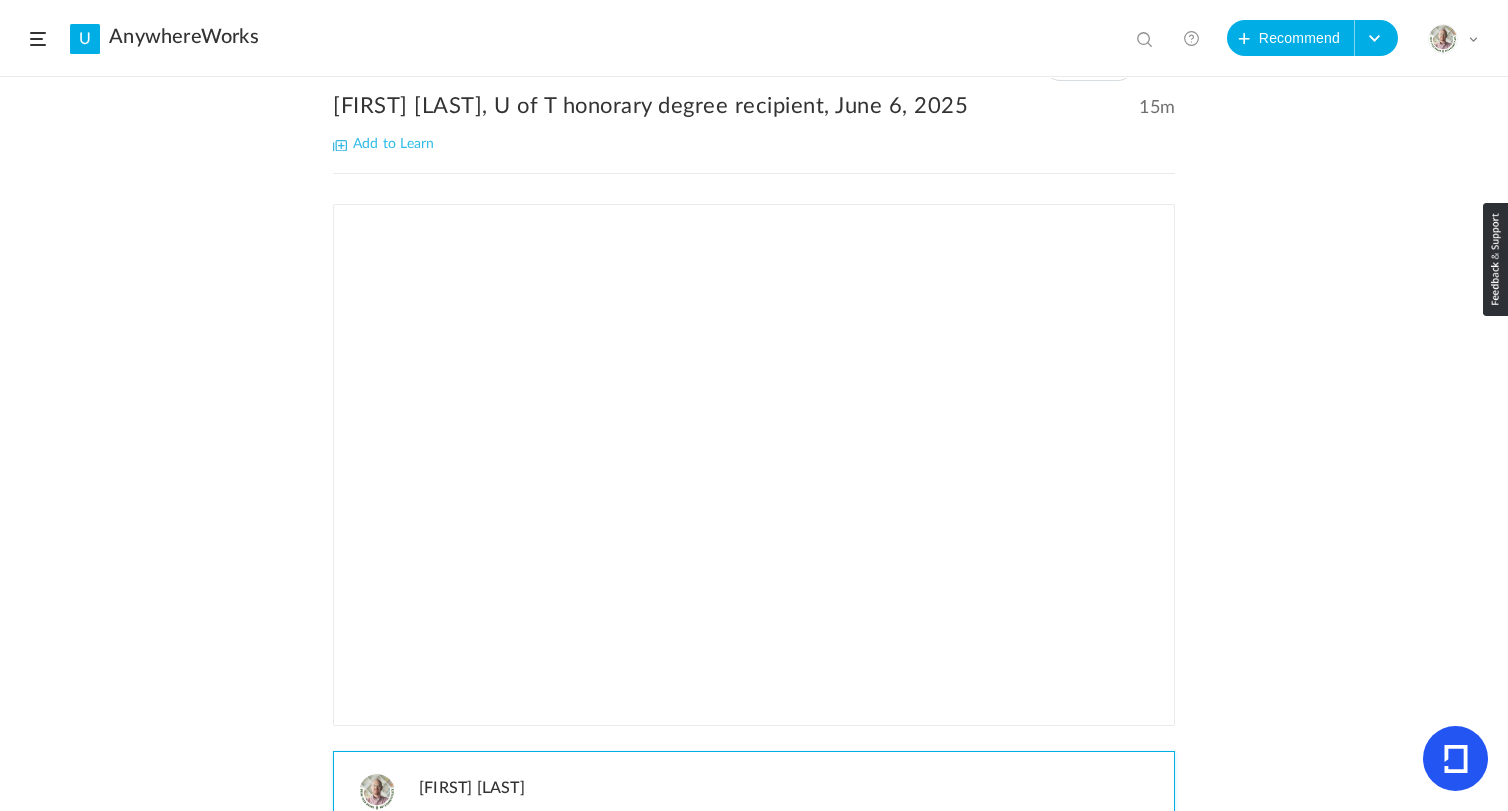 scroll, scrollTop: 0, scrollLeft: 0, axis: both 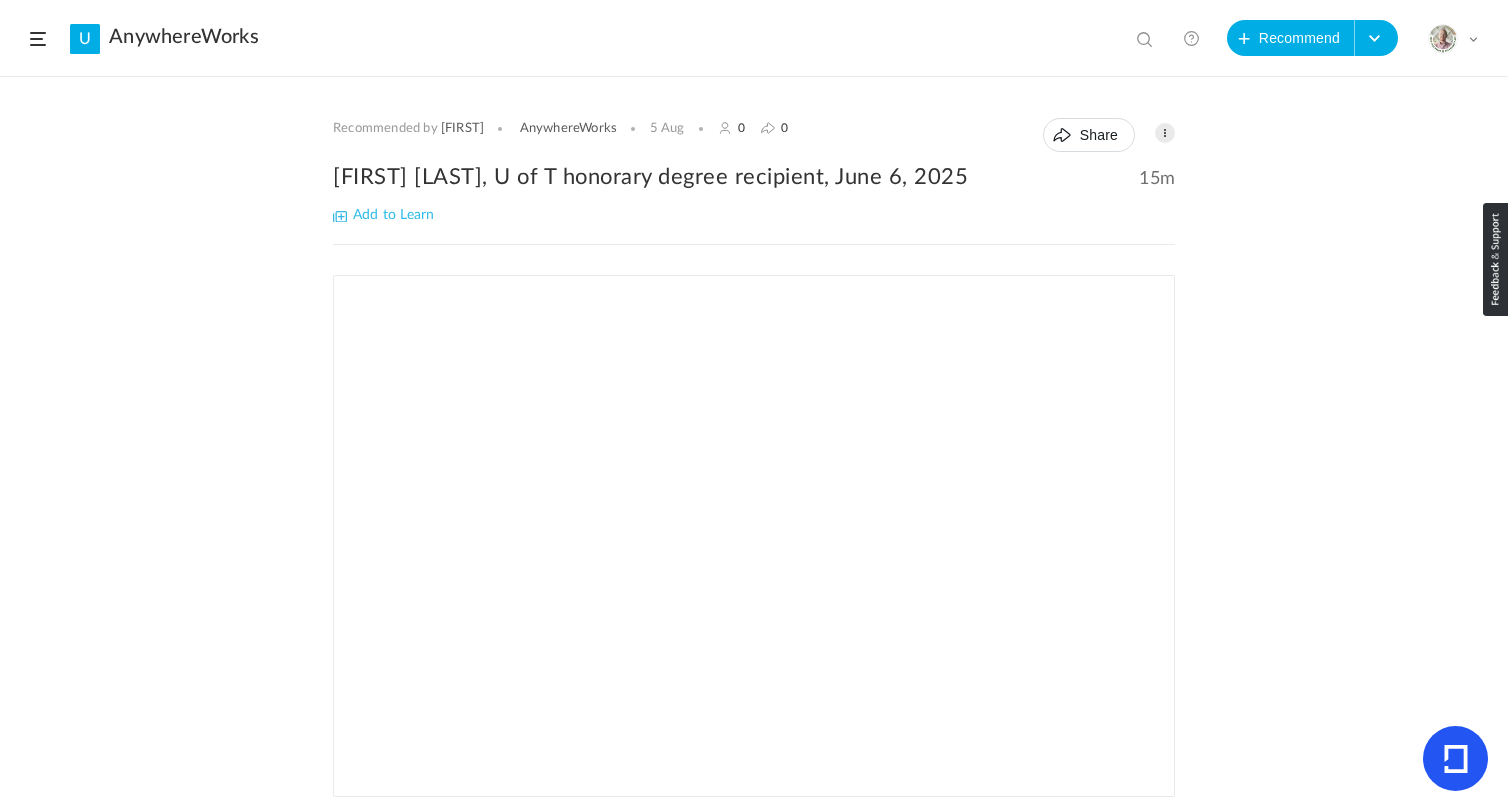 click on "[FIRST] [LAST], U of T honorary degree recipient, June 6, 2025" 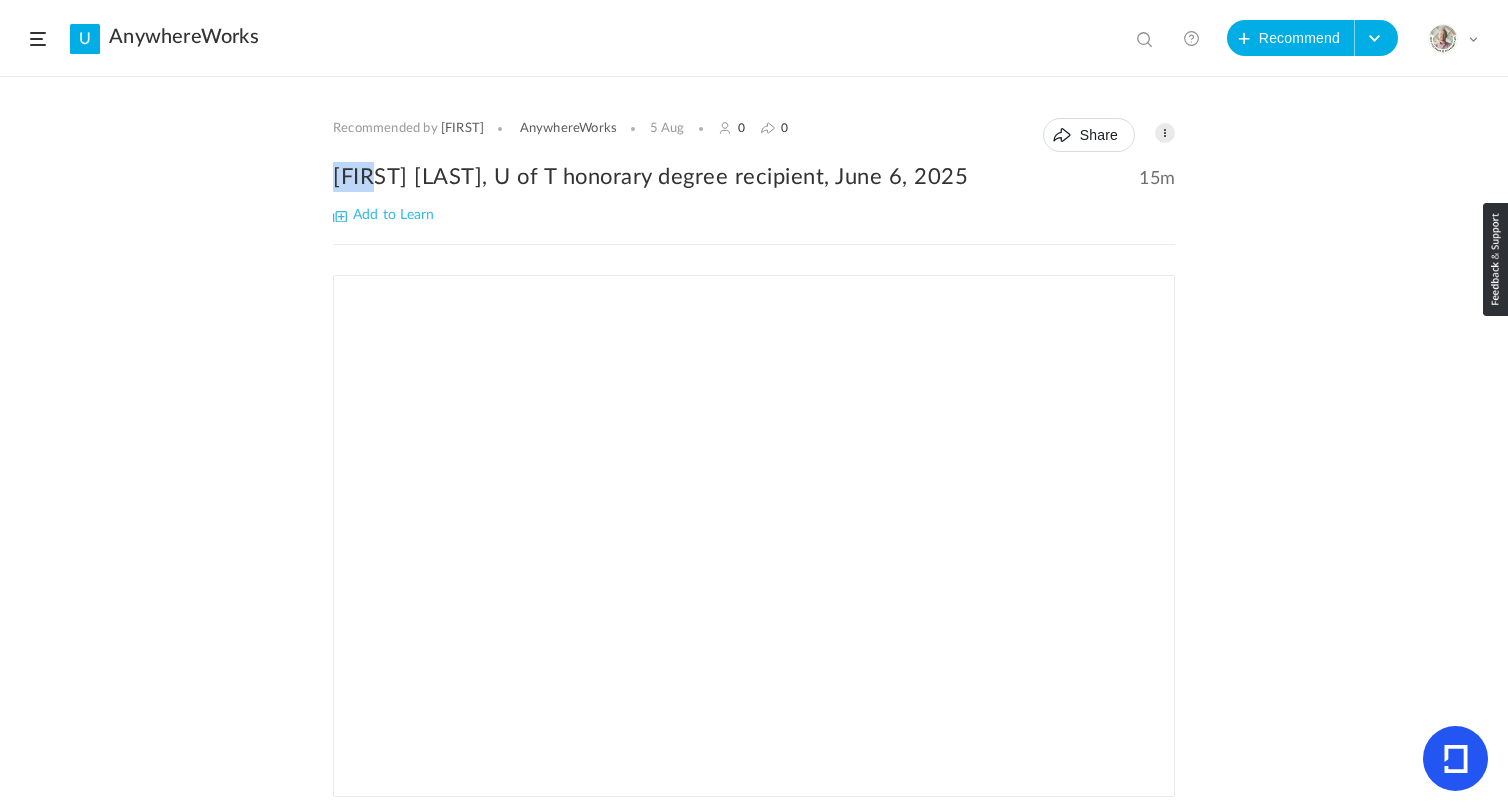 click on "[FIRST] [LAST], U of T honorary degree recipient, June 6, 2025" 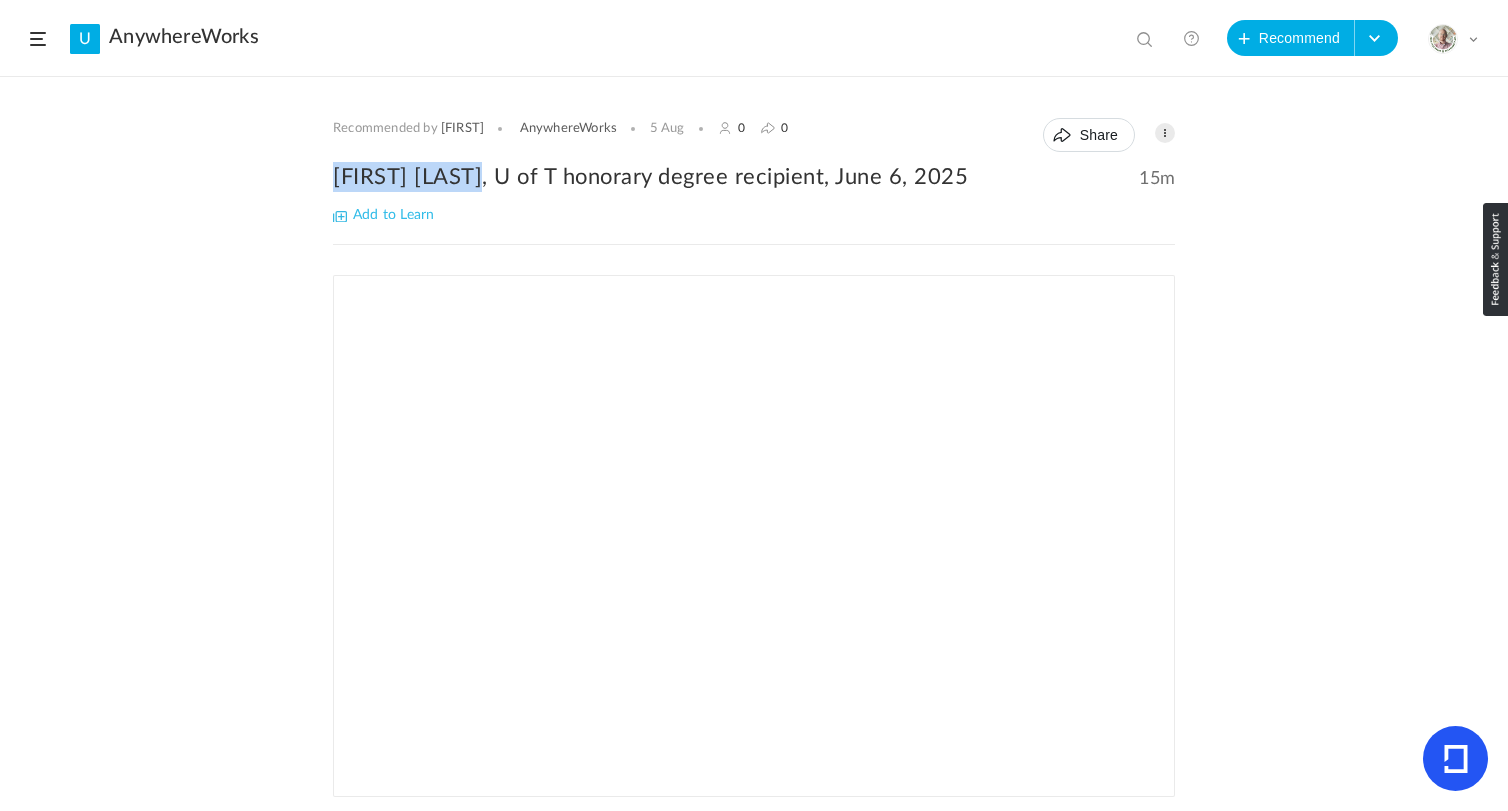 click on "[FIRST] [LAST], U of T honorary degree recipient, June 6, 2025" 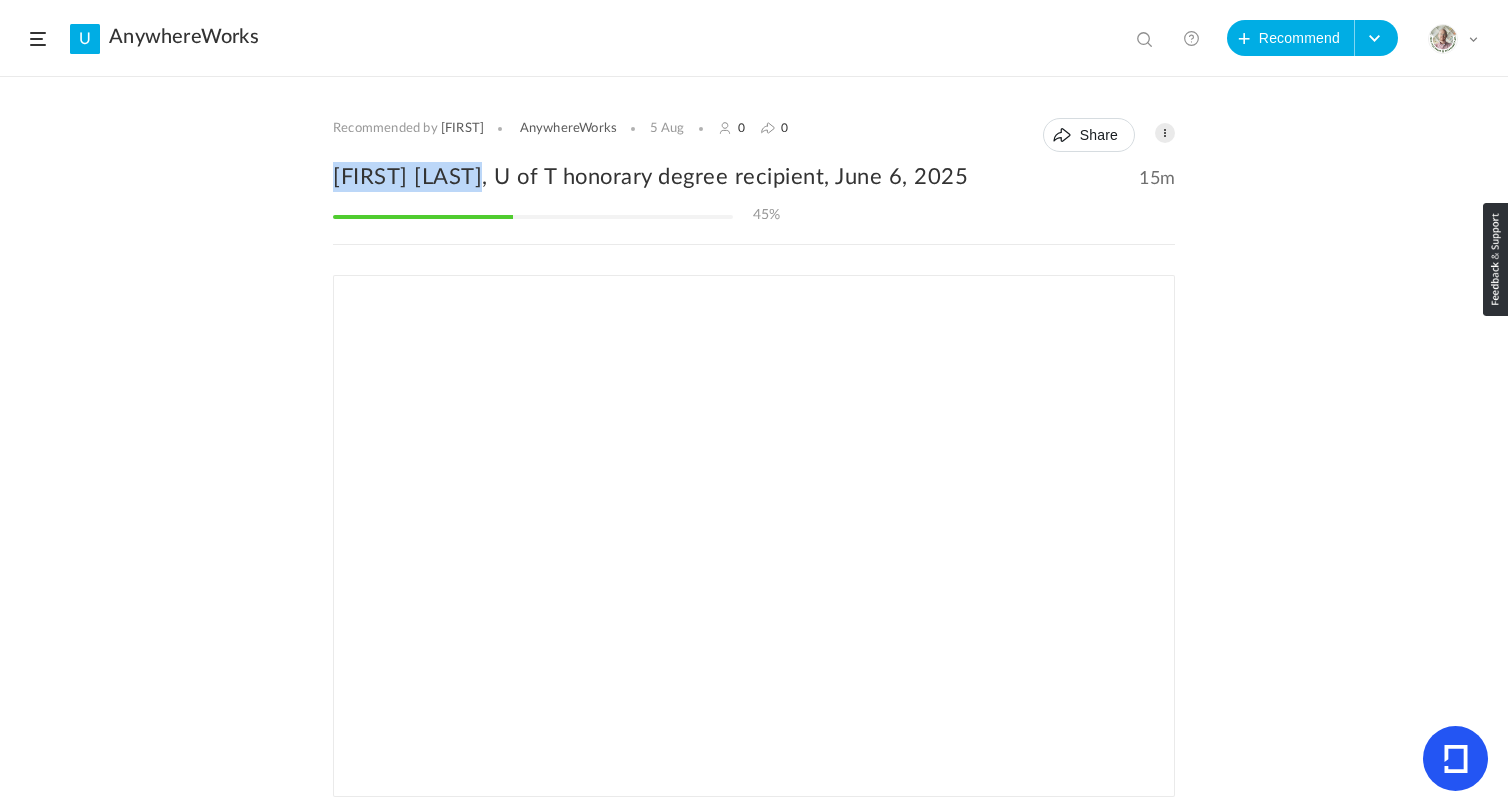 copy on "[FIRST] [LAST]" 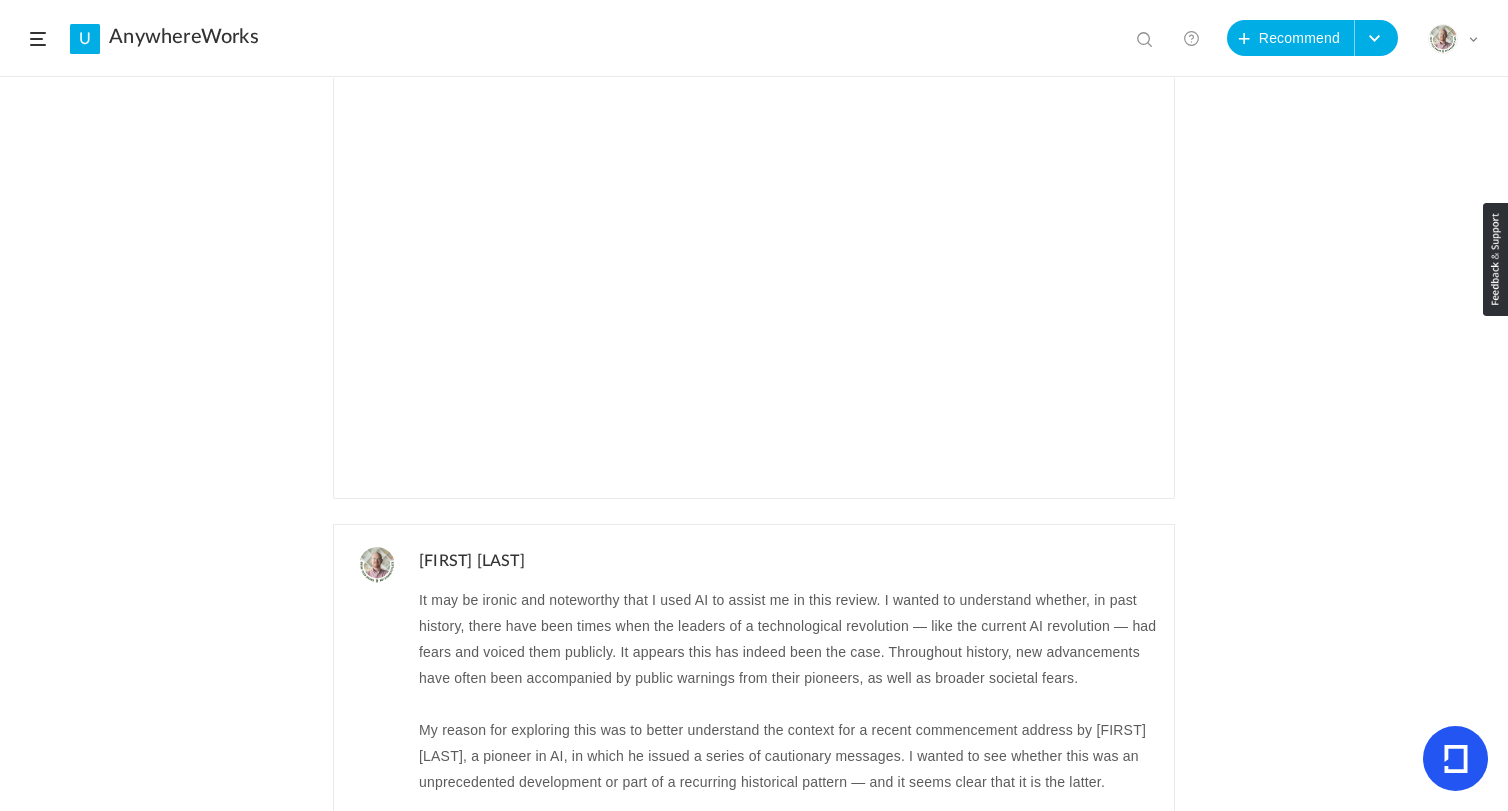 scroll, scrollTop: 519, scrollLeft: 0, axis: vertical 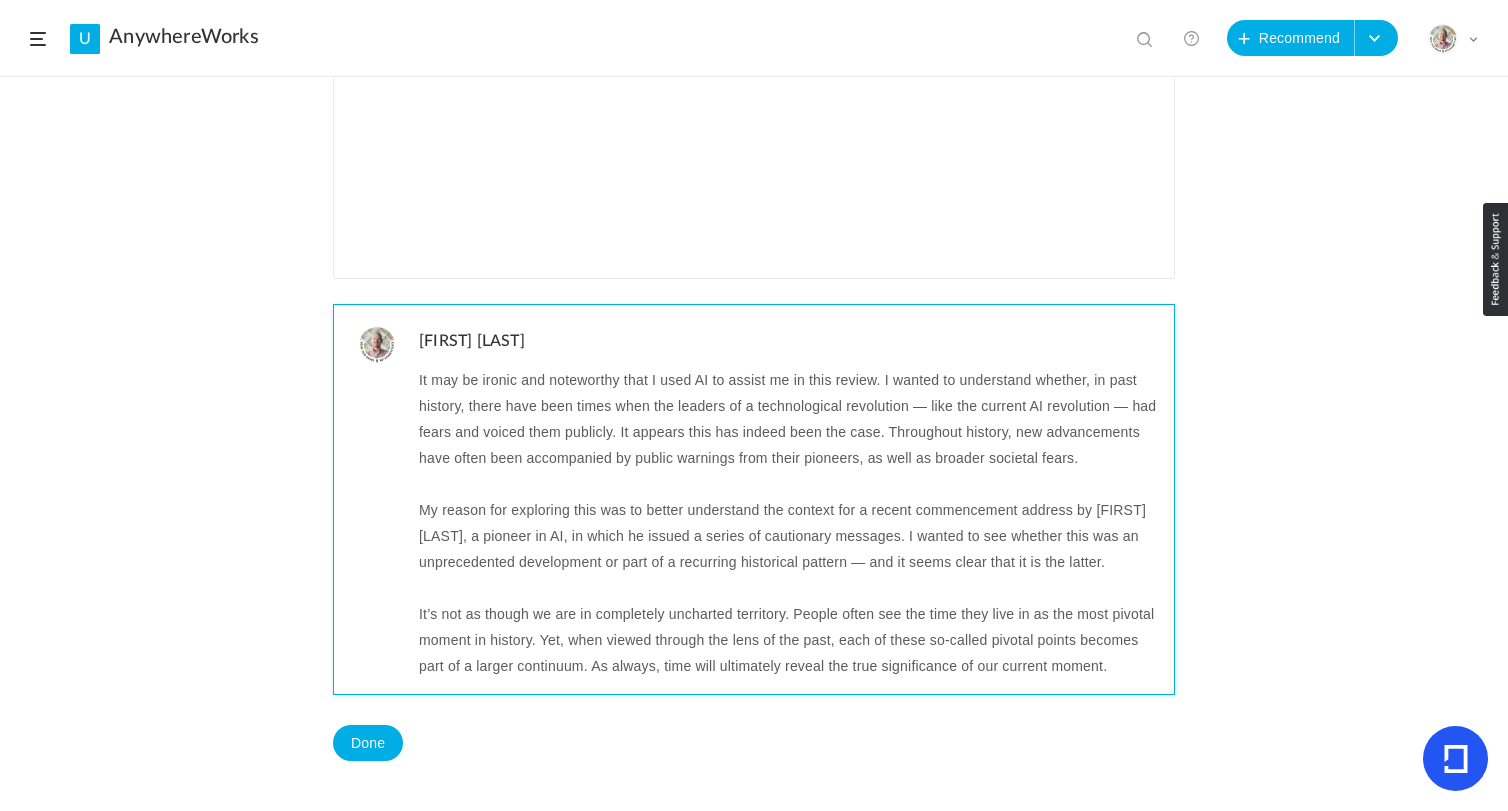 click on "My reason for exploring this was to better understand the context for a recent commencement address by [FIRST] [LAST], a pioneer in AI, in which he issued a series of cautionary messages. I wanted to see whether this was an unprecedented development or part of a recurring historical pattern — and it seems clear that it is the latter." 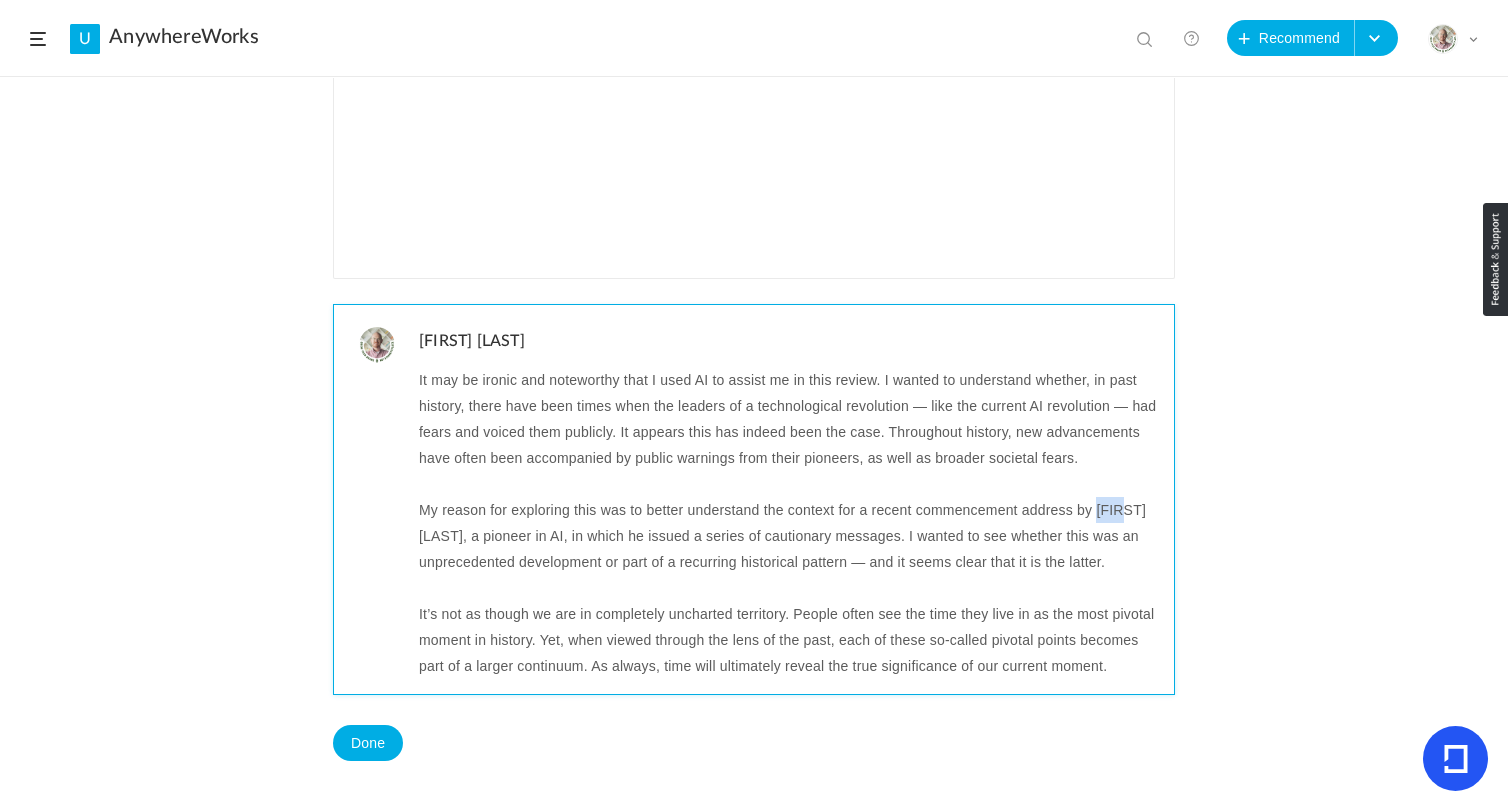click on "My reason for exploring this was to better understand the context for a recent commencement address by [FIRST] [LAST], a pioneer in AI, in which he issued a series of cautionary messages. I wanted to see whether this was an unprecedented development or part of a recurring historical pattern — and it seems clear that it is the latter." 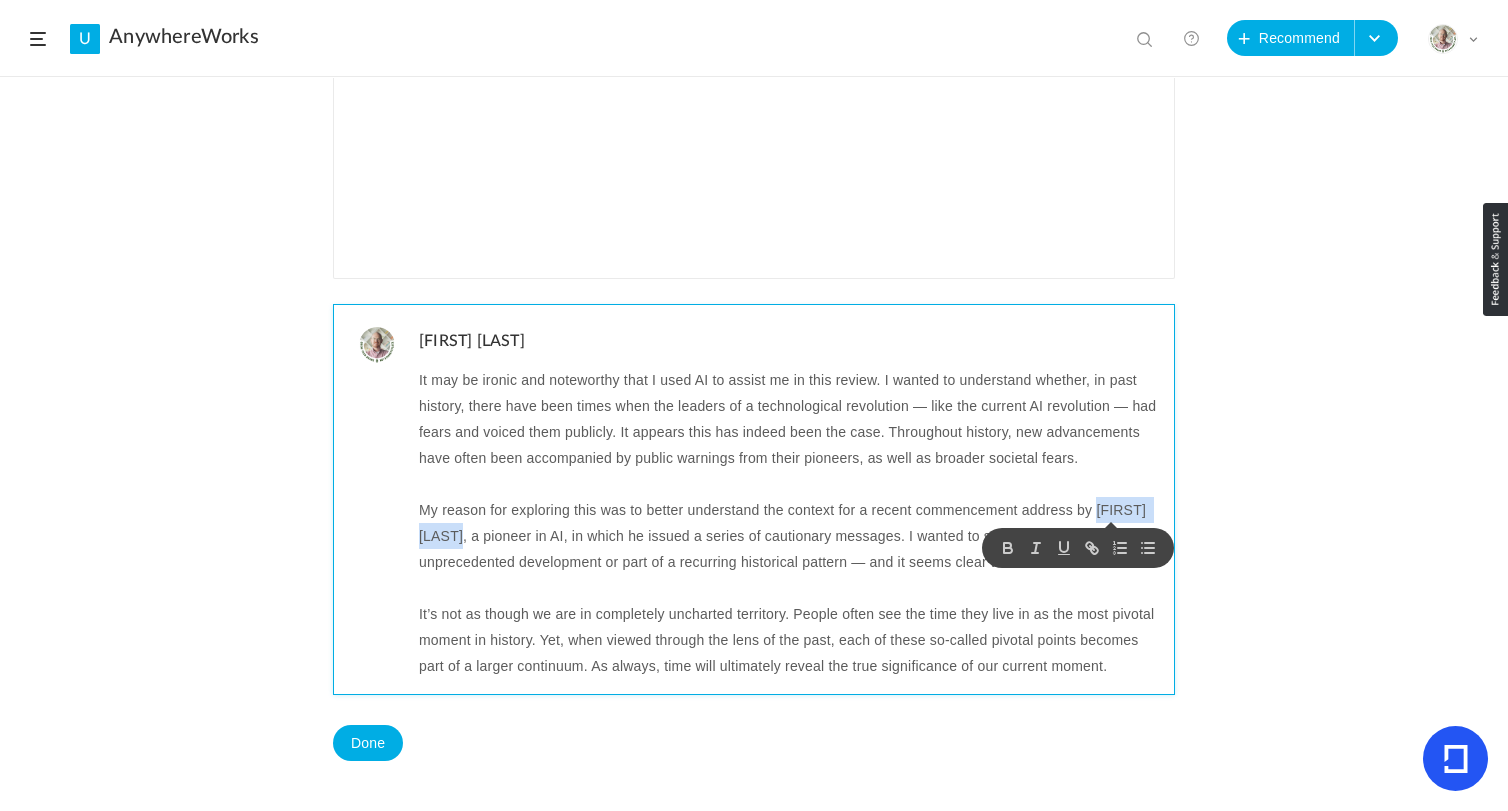 click on "My reason for exploring this was to better understand the context for a recent commencement address by [FIRST] [LAST], a pioneer in AI, in which he issued a series of cautionary messages. I wanted to see whether this was an unprecedented development or part of a recurring historical pattern — and it seems clear that it is the latter." 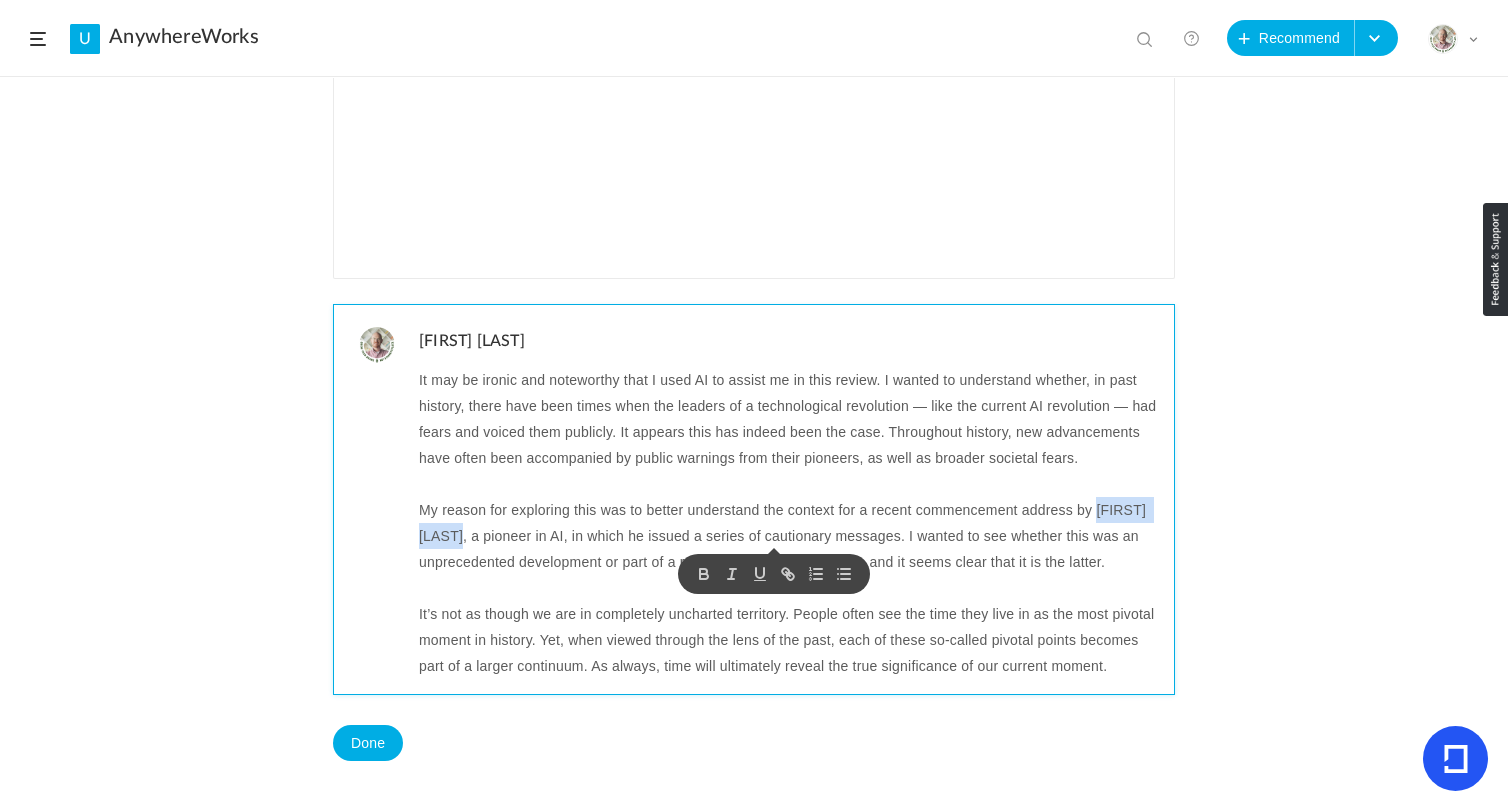 click on "My reason for exploring this was to better understand the context for a recent commencement address by [FIRST] [LAST], a pioneer in AI, in which he issued a series of cautionary messages. I wanted to see whether this was an unprecedented development or part of a recurring historical pattern — and it seems clear that it is the latter." 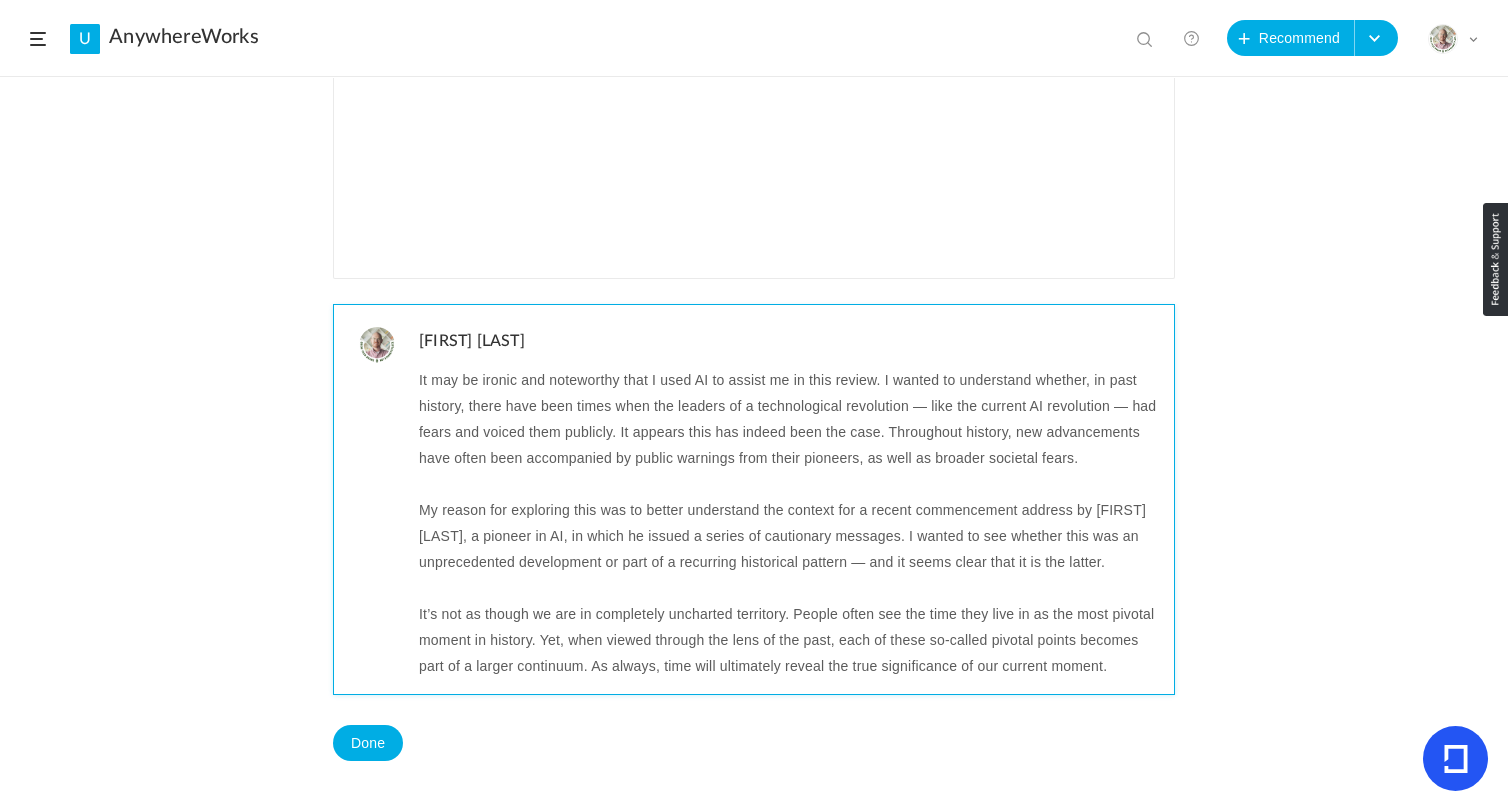 click on "My reason for exploring this was to better understand the context for a recent commencement address by [FIRST] [LAST], a pioneer in AI, in which he issued a series of cautionary messages. I wanted to see whether this was an unprecedented development or part of a recurring historical pattern — and it seems clear that it is the latter." 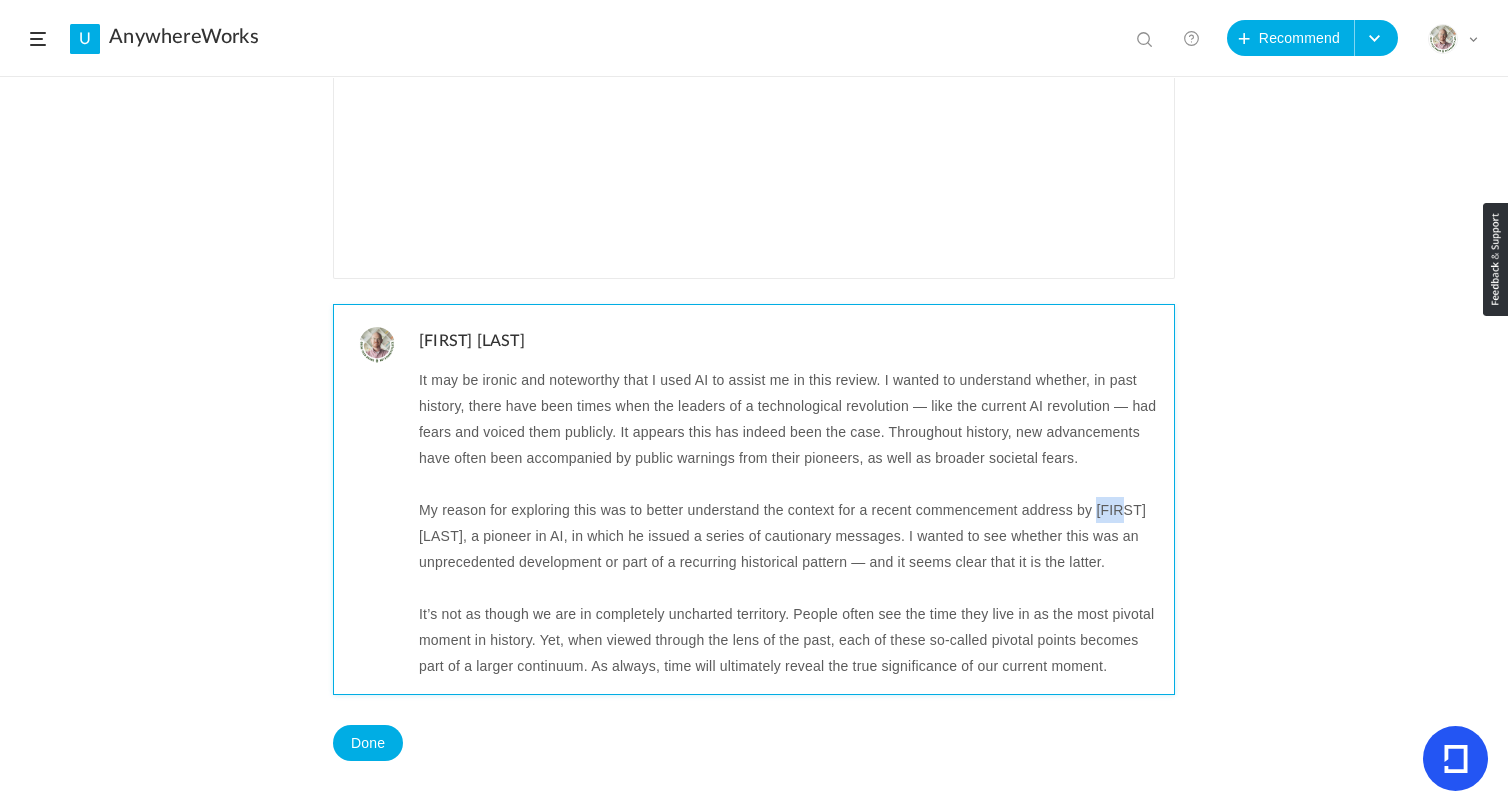 click on "My reason for exploring this was to better understand the context for a recent commencement address by [FIRST] [LAST], a pioneer in AI, in which he issued a series of cautionary messages. I wanted to see whether this was an unprecedented development or part of a recurring historical pattern — and it seems clear that it is the latter." 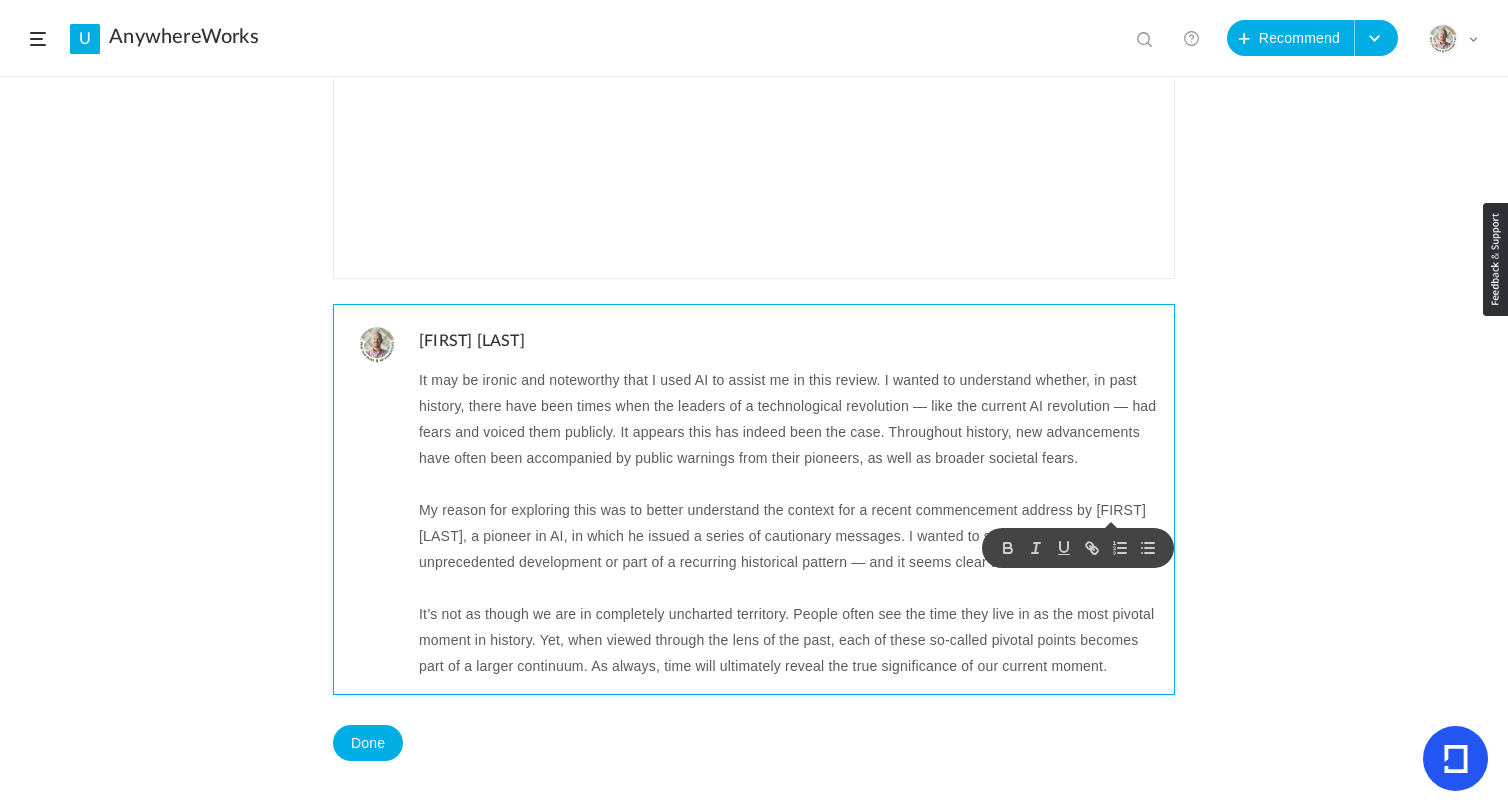 scroll, scrollTop: 0, scrollLeft: 0, axis: both 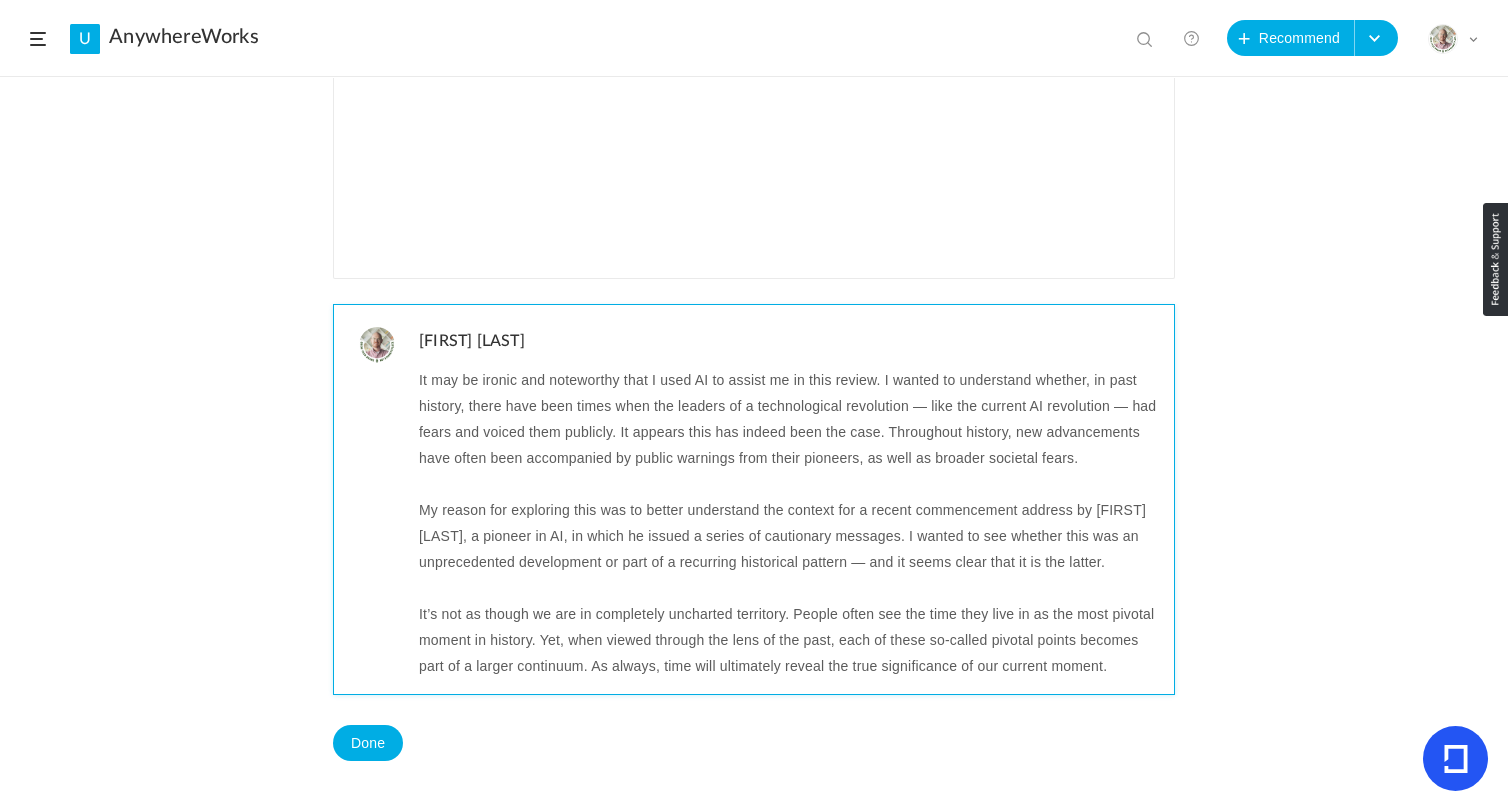 click on "My reason for exploring this was to better understand the context for a recent commencement address by [FIRST] [LAST], a pioneer in AI, in which he issued a series of cautionary messages. I wanted to see whether this was an unprecedented development or part of a recurring historical pattern — and it seems clear that it is the latter." 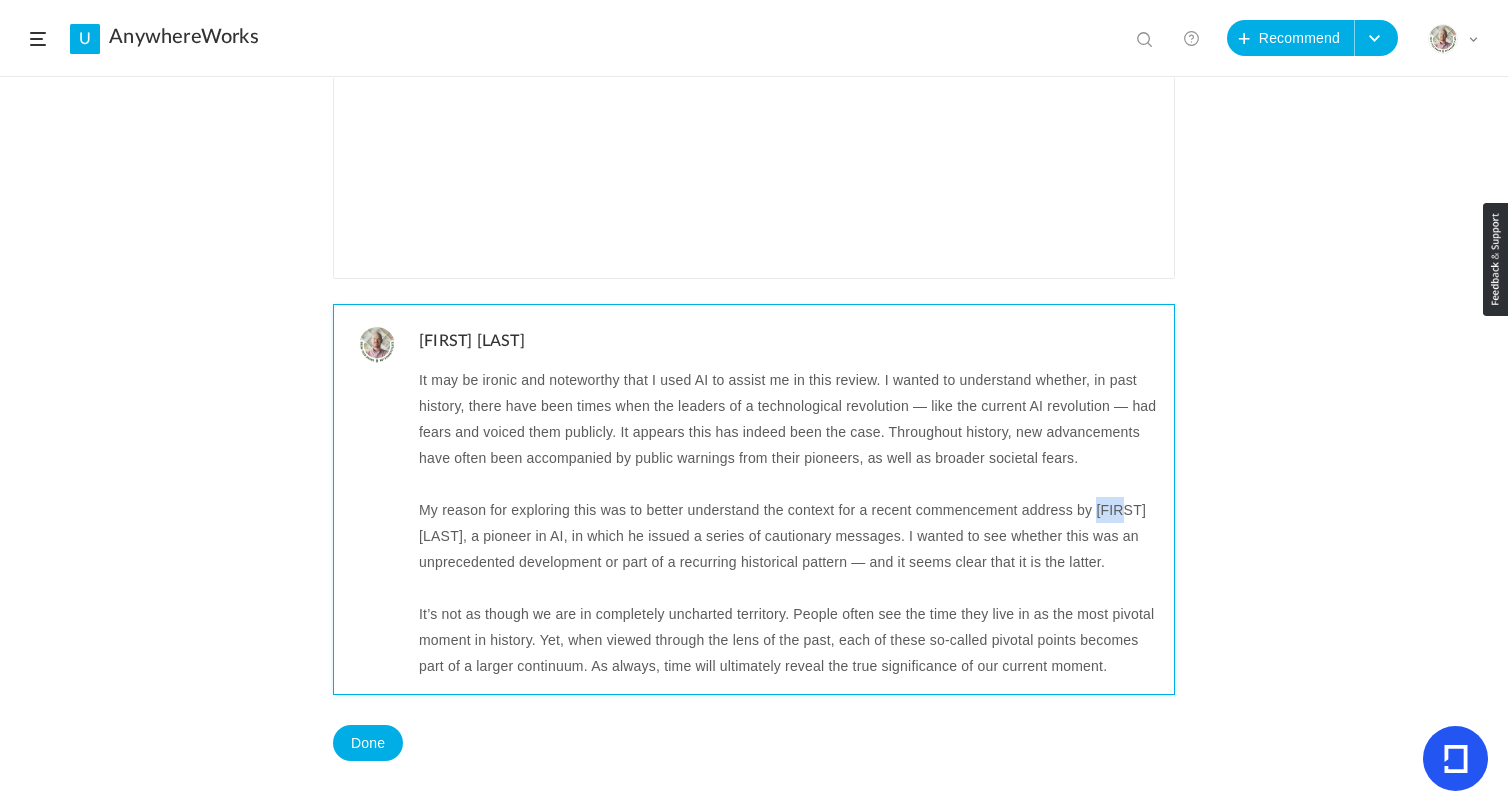 click on "My reason for exploring this was to better understand the context for a recent commencement address by [FIRST] [LAST], a pioneer in AI, in which he issued a series of cautionary messages. I wanted to see whether this was an unprecedented development or part of a recurring historical pattern — and it seems clear that it is the latter." 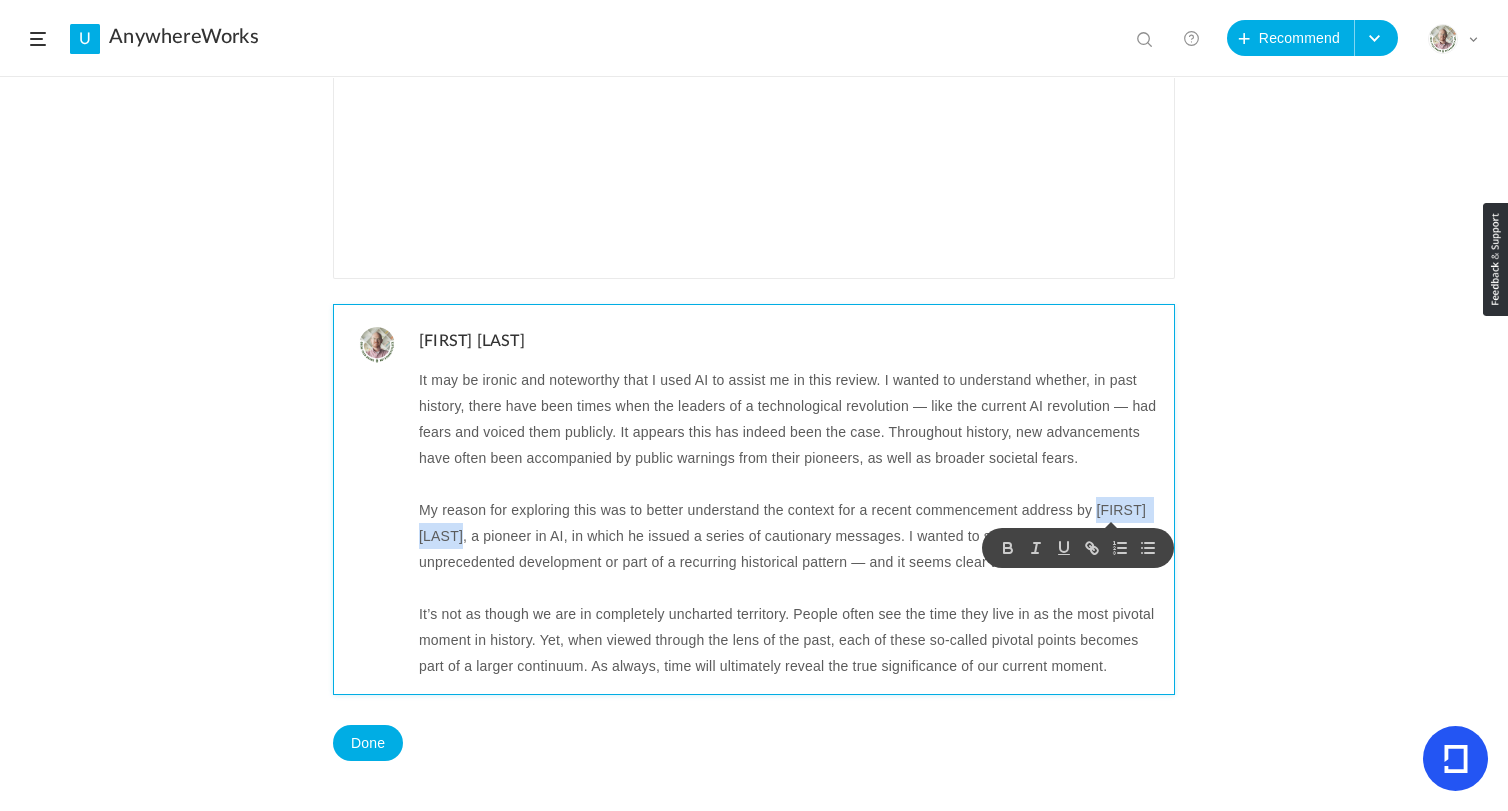 click on "My reason for exploring this was to better understand the context for a recent commencement address by [FIRST] [LAST], a pioneer in AI, in which he issued a series of cautionary messages. I wanted to see whether this was an unprecedented development or part of a recurring historical pattern — and it seems clear that it is the latter." 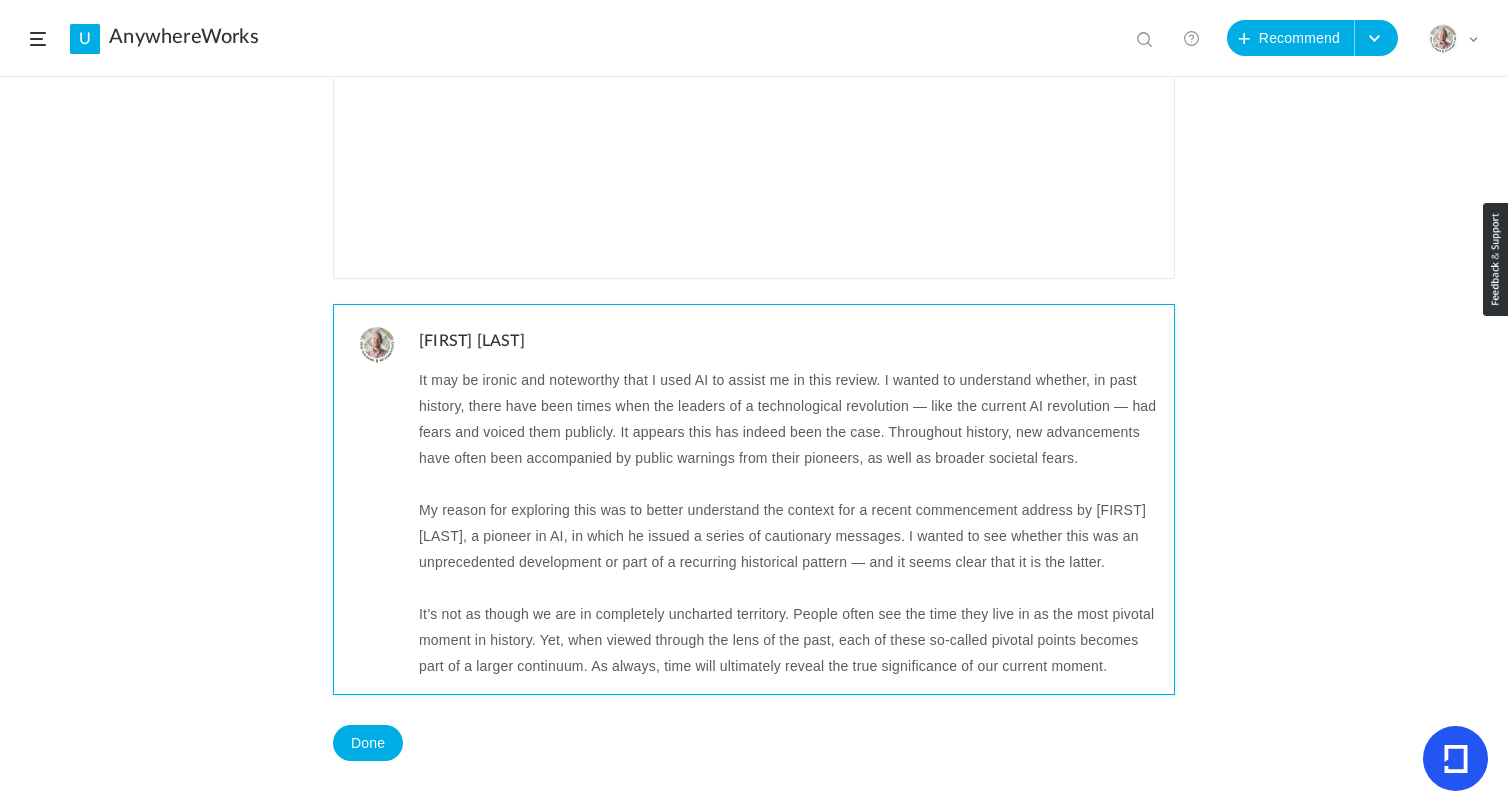click on "My reason for exploring this was to better understand the context for a recent commencement address by [FIRST] [LAST], a pioneer in AI, in which he issued a series of cautionary messages. I wanted to see whether this was an unprecedented development or part of a recurring historical pattern — and it seems clear that it is the latter." 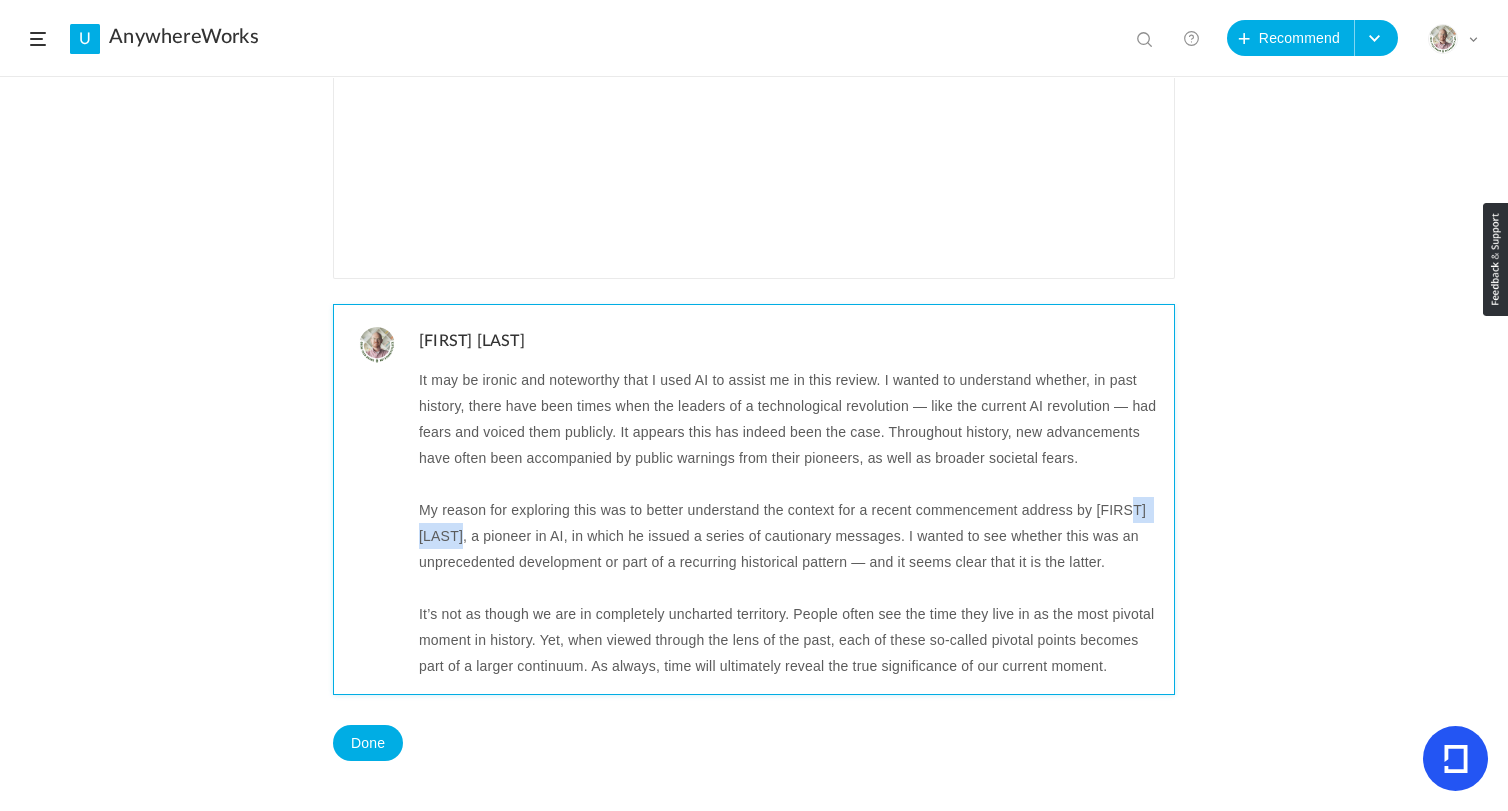 click on "My reason for exploring this was to better understand the context for a recent commencement address by [FIRST] [LAST], a pioneer in AI, in which he issued a series of cautionary messages. I wanted to see whether this was an unprecedented development or part of a recurring historical pattern — and it seems clear that it is the latter." 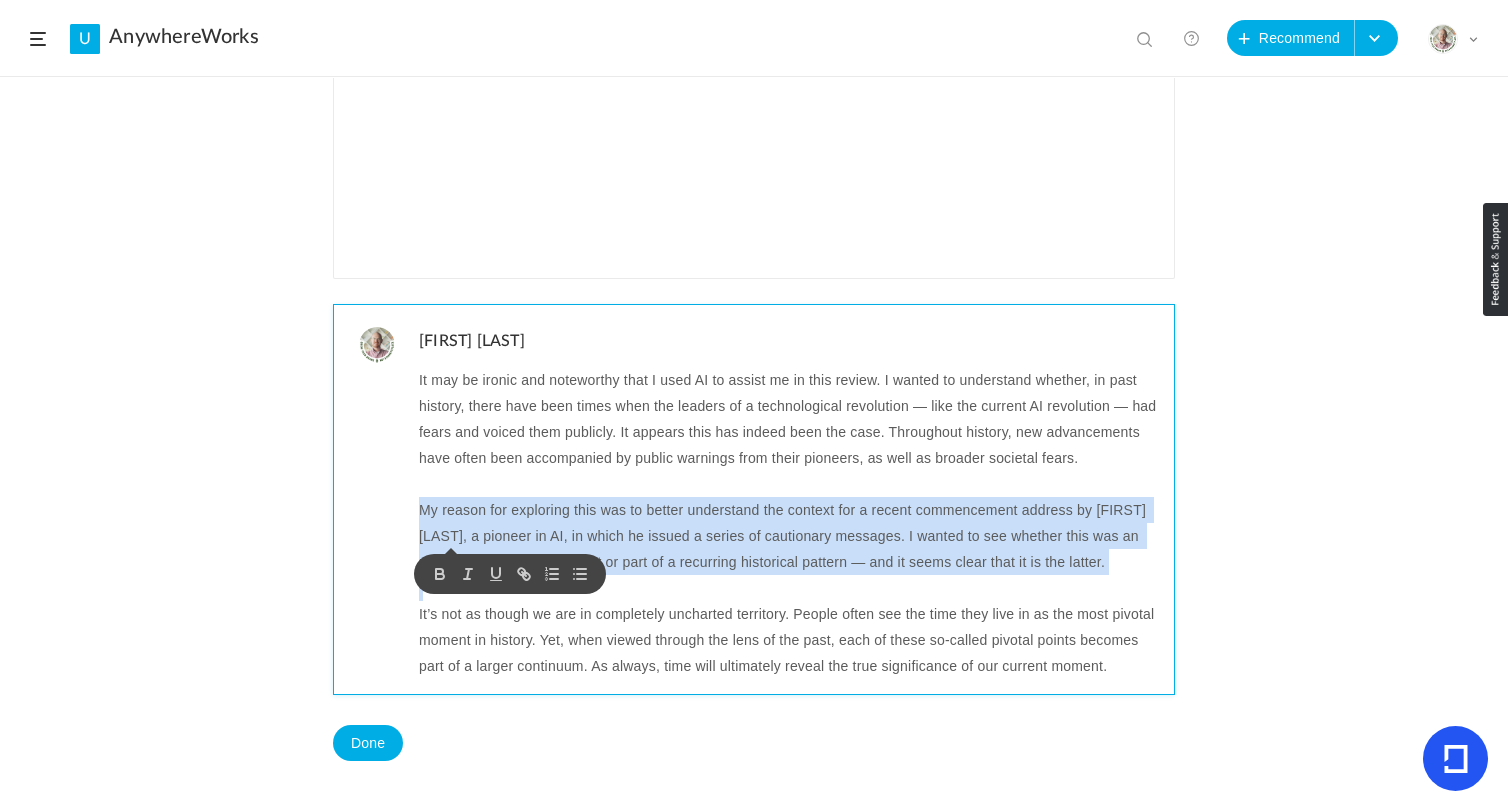click on "My reason for exploring this was to better understand the context for a recent commencement address by [FIRST] [LAST], a pioneer in AI, in which he issued a series of cautionary messages. I wanted to see whether this was an unprecedented development or part of a recurring historical pattern — and it seems clear that it is the latter." 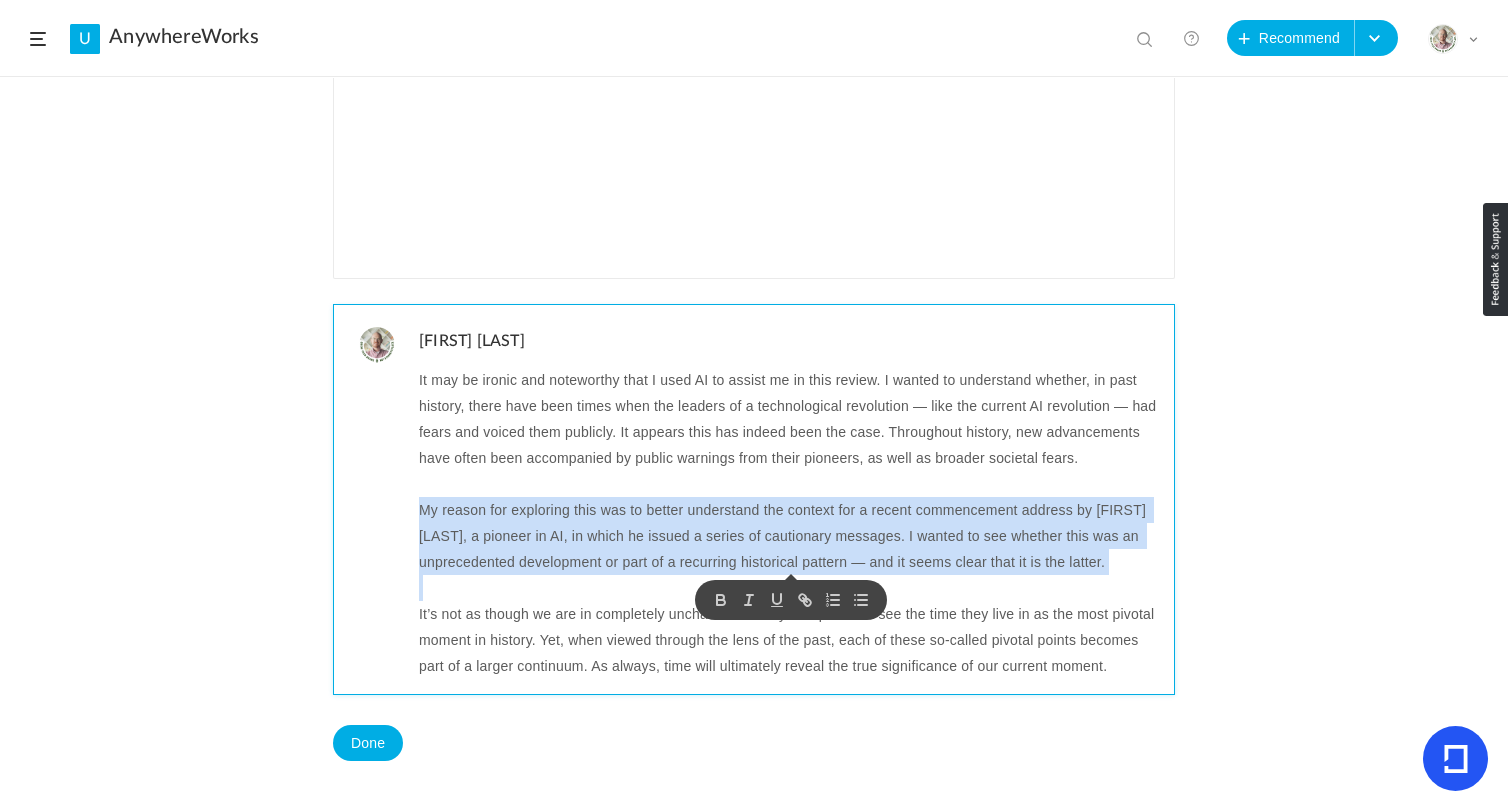 copy on "My reason for exploring this was to better understand the context for a recent commencement address by [FIRST] [LAST], a pioneer in AI, in which he issued a series of cautionary messages. I wanted to see whether this was an unprecedented development or part of a recurring historical pattern — and it seems clear that it is the latter." 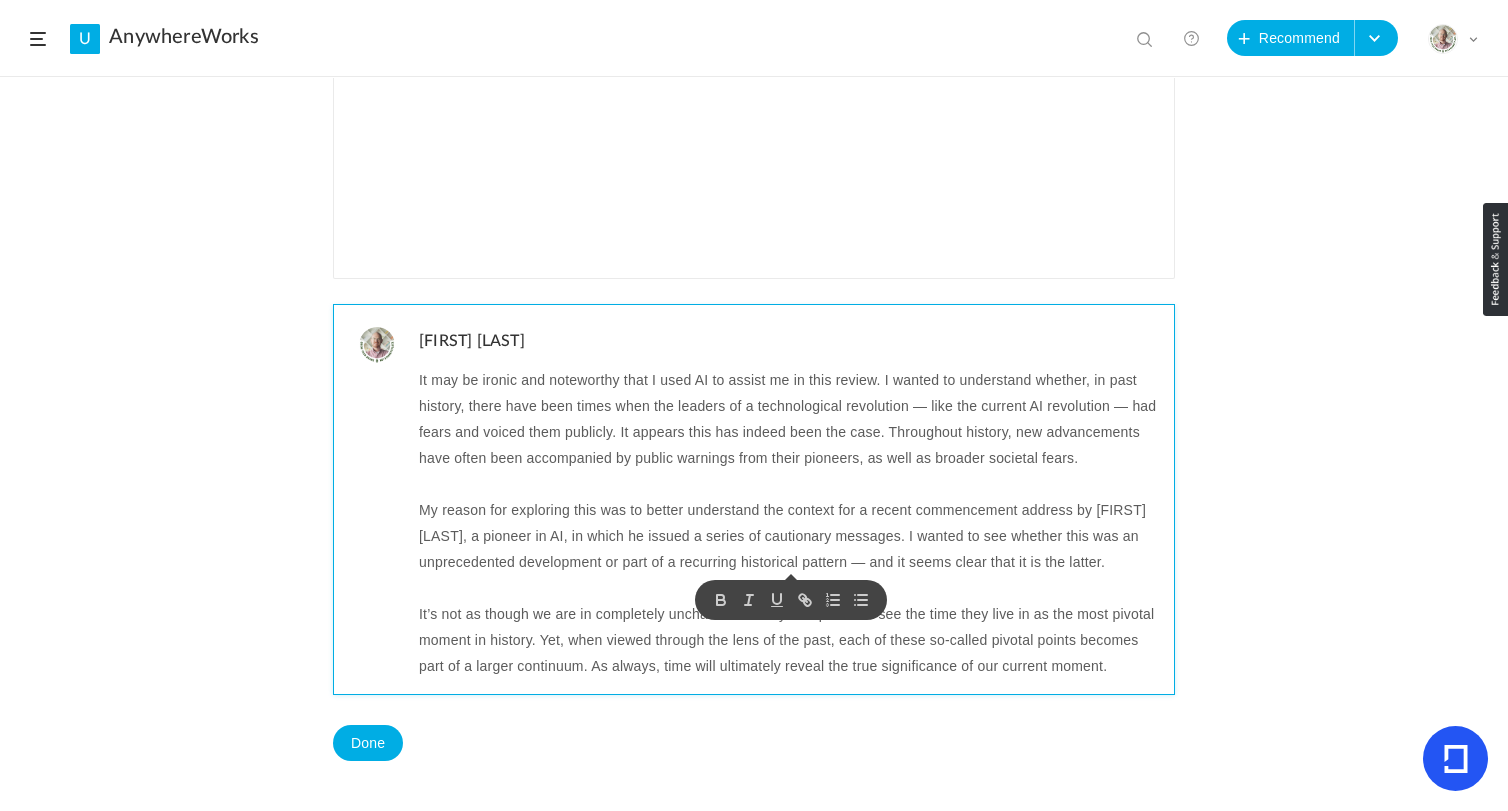 click on "It’s not as though we are in completely uncharted territory. People often see the time they live in as the most pivotal moment in history. Yet, when viewed through the lens of the past, each of these so‑called pivotal points becomes part of a larger continuum. As always, time will ultimately reveal the true significance of our current moment." 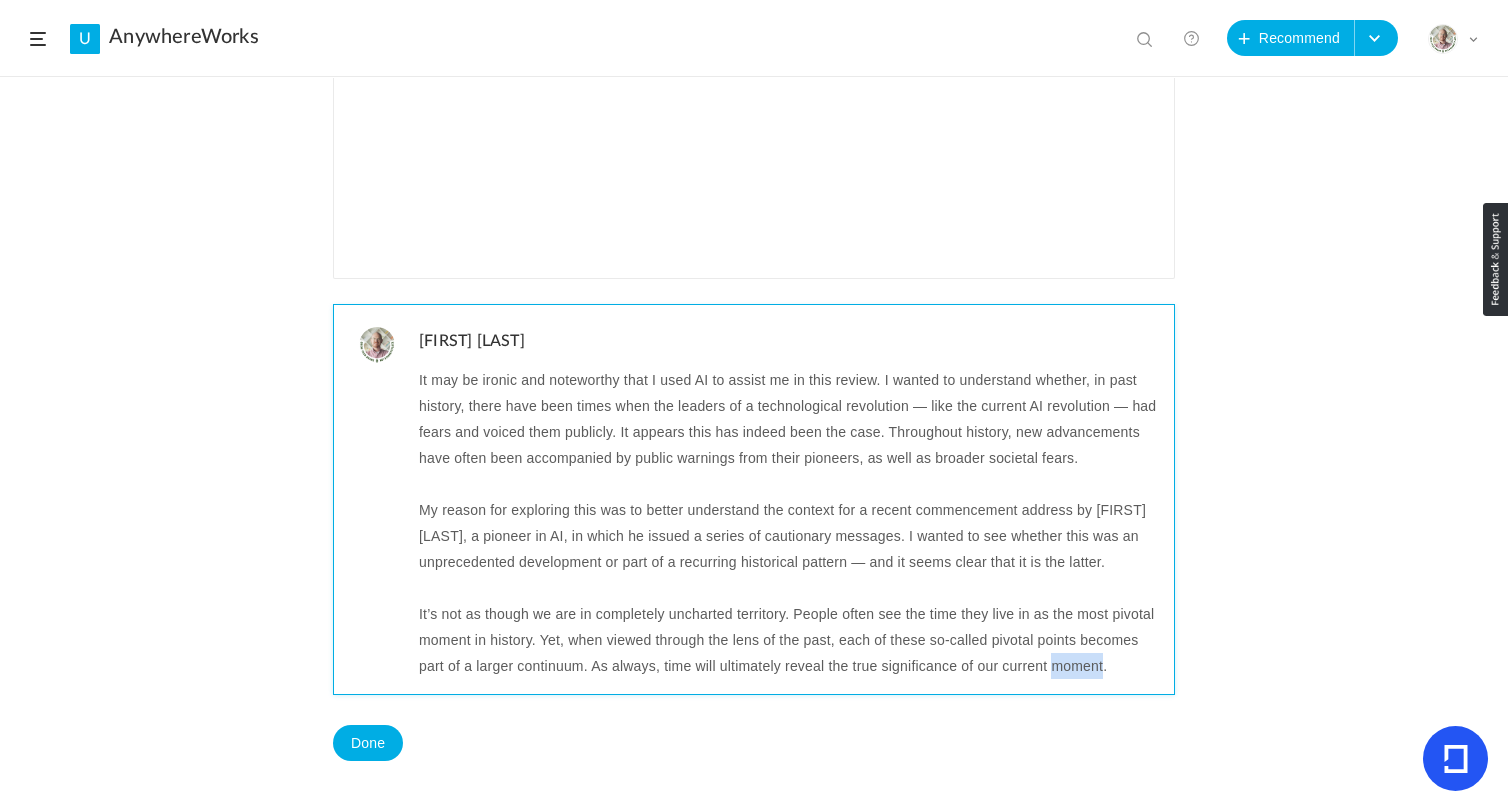 click on "It’s not as though we are in completely uncharted territory. People often see the time they live in as the most pivotal moment in history. Yet, when viewed through the lens of the past, each of these so‑called pivotal points becomes part of a larger continuum. As always, time will ultimately reveal the true significance of our current moment." 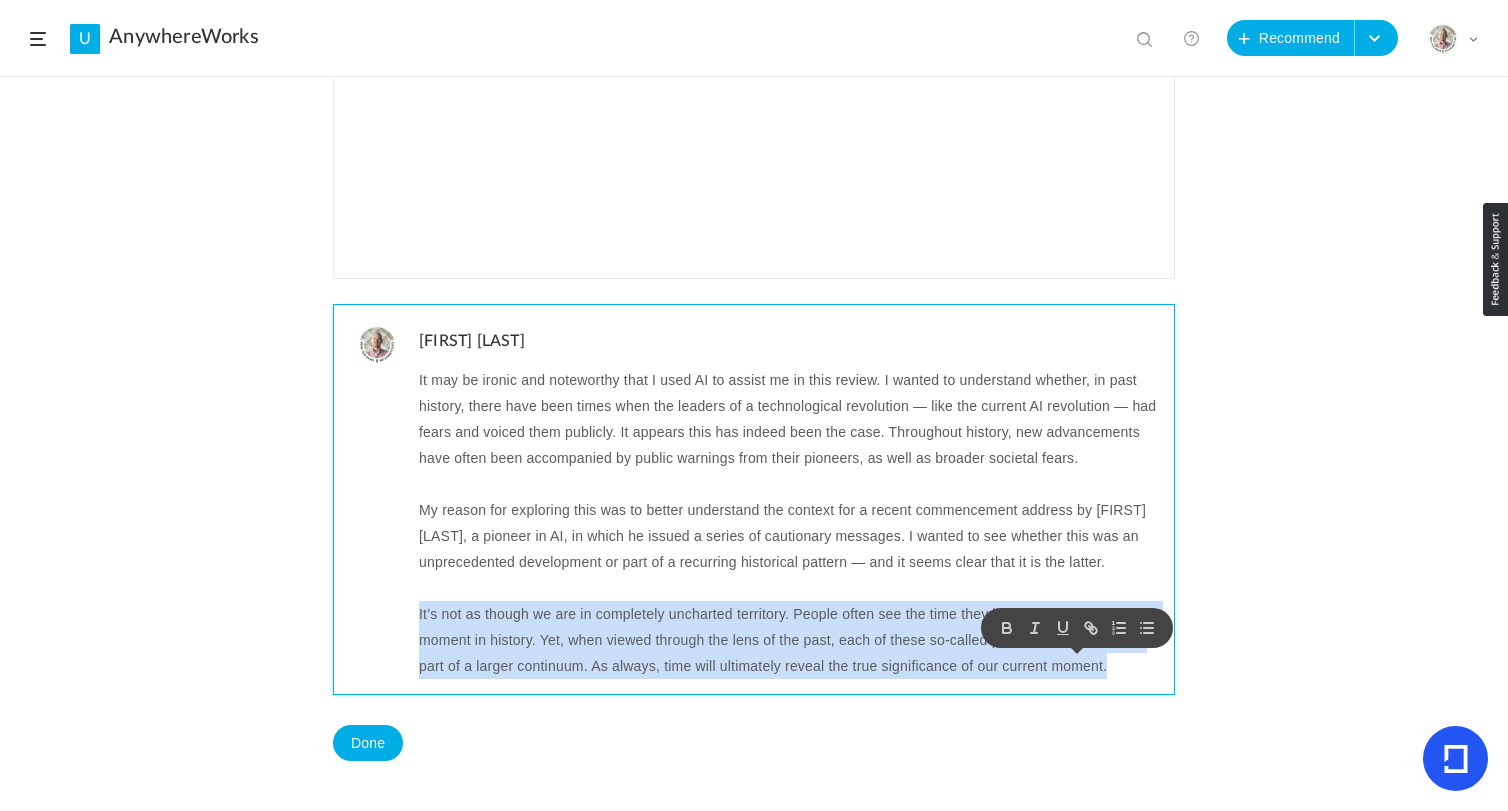 click on "It’s not as though we are in completely uncharted territory. People often see the time they live in as the most pivotal moment in history. Yet, when viewed through the lens of the past, each of these so‑called pivotal points becomes part of a larger continuum. As always, time will ultimately reveal the true significance of our current moment." 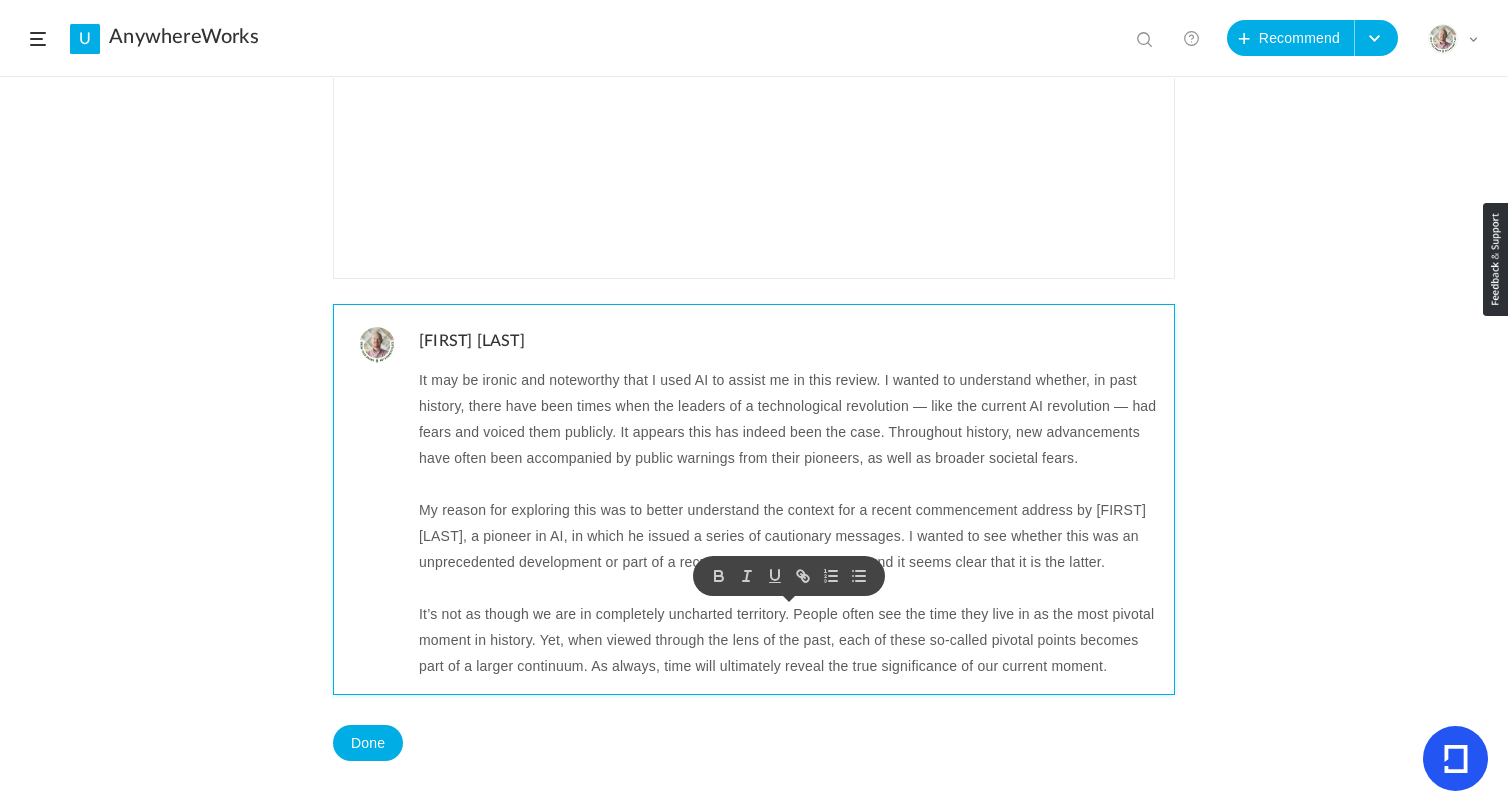 click on "My reason for exploring this was to better understand the context for a recent commencement address by [FIRST] [LAST], a pioneer in AI, in which he issued a series of cautionary messages. I wanted to see whether this was an unprecedented development or part of a recurring historical pattern — and it seems clear that it is the latter." 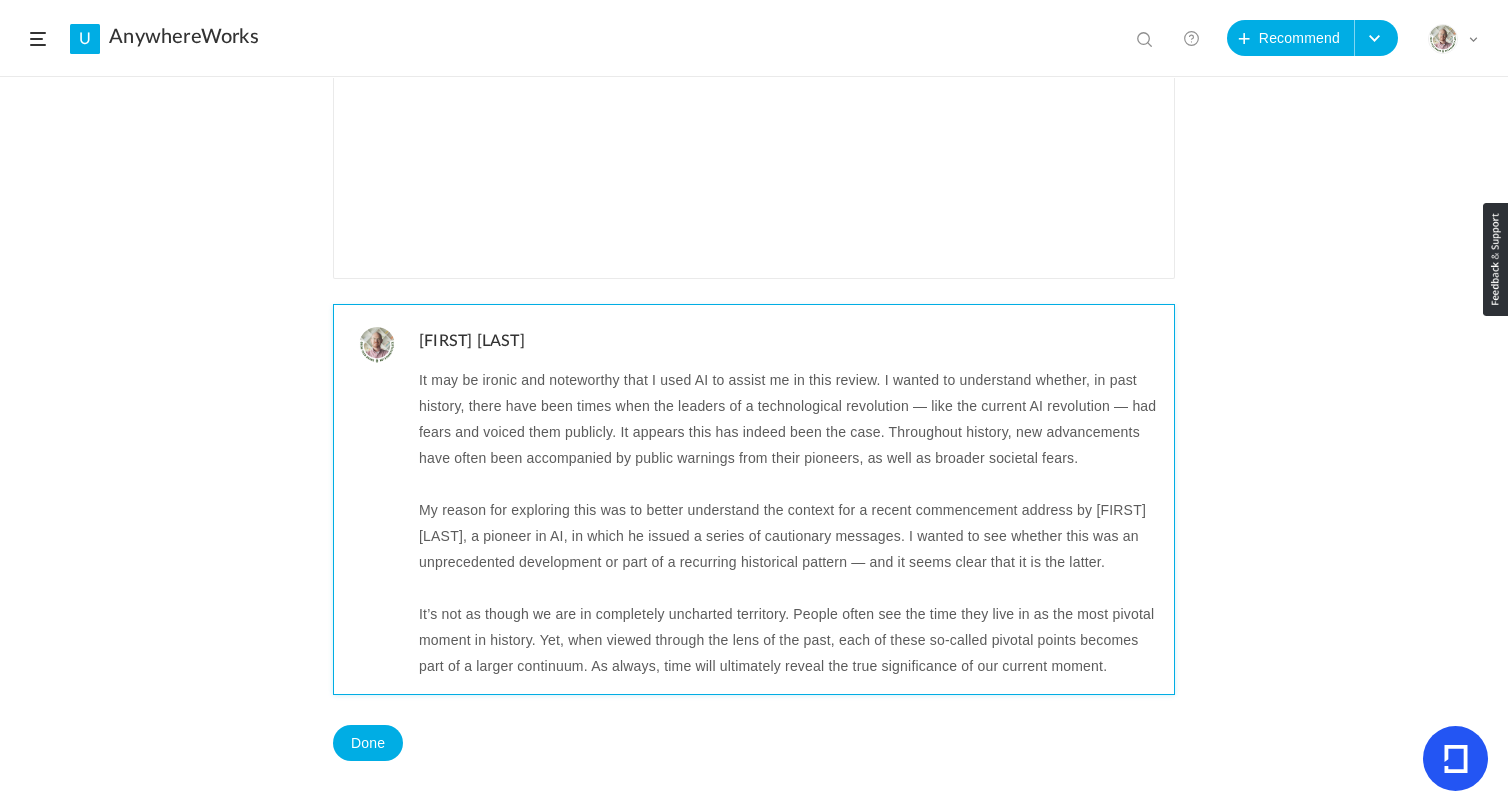 click on "My reason for exploring this was to better understand the context for a recent commencement address by [FIRST] [LAST], a pioneer in AI, in which he issued a series of cautionary messages. I wanted to see whether this was an unprecedented development or part of a recurring historical pattern — and it seems clear that it is the latter." 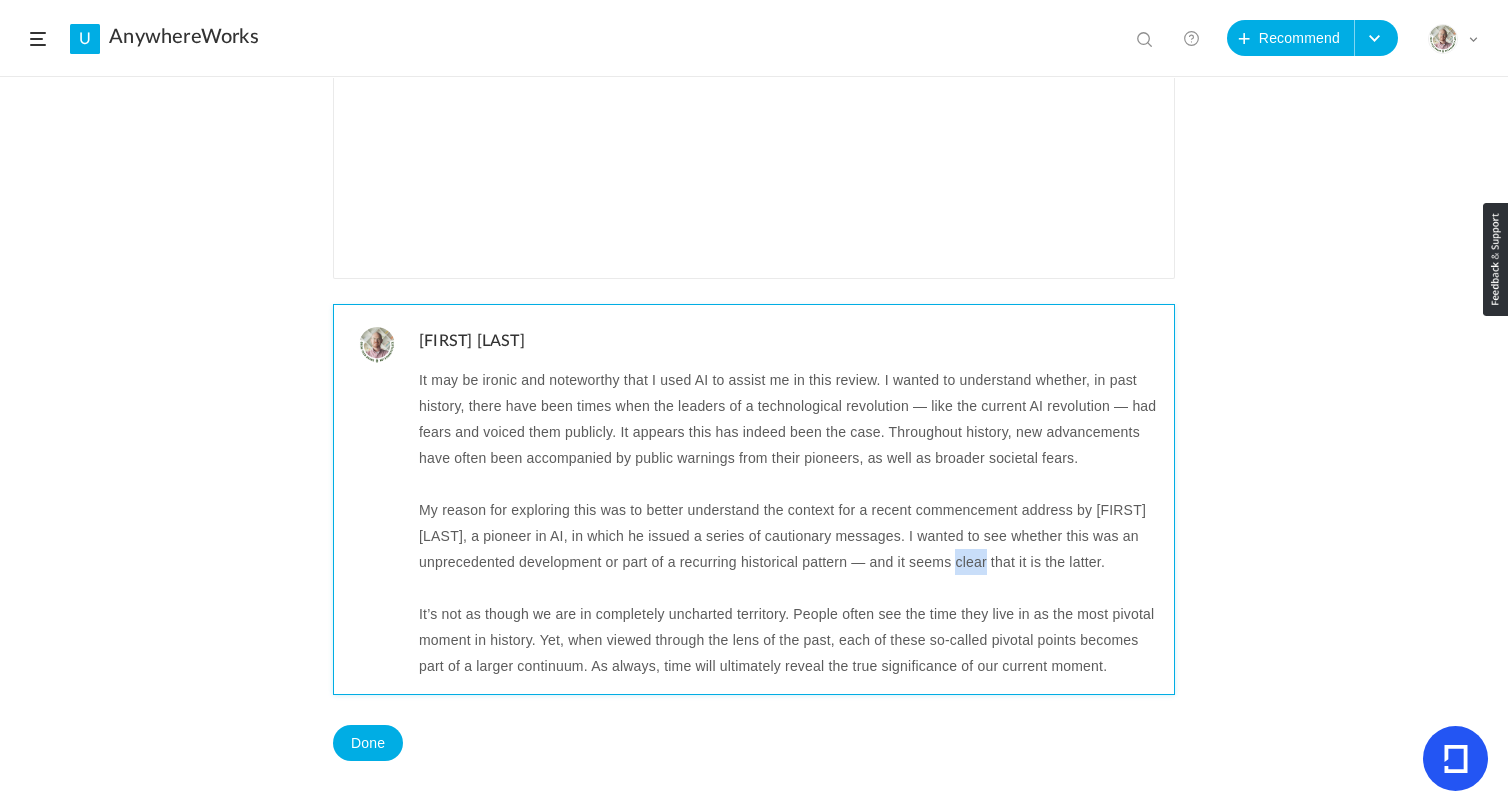 click on "My reason for exploring this was to better understand the context for a recent commencement address by [FIRST] [LAST], a pioneer in AI, in which he issued a series of cautionary messages. I wanted to see whether this was an unprecedented development or part of a recurring historical pattern — and it seems clear that it is the latter." 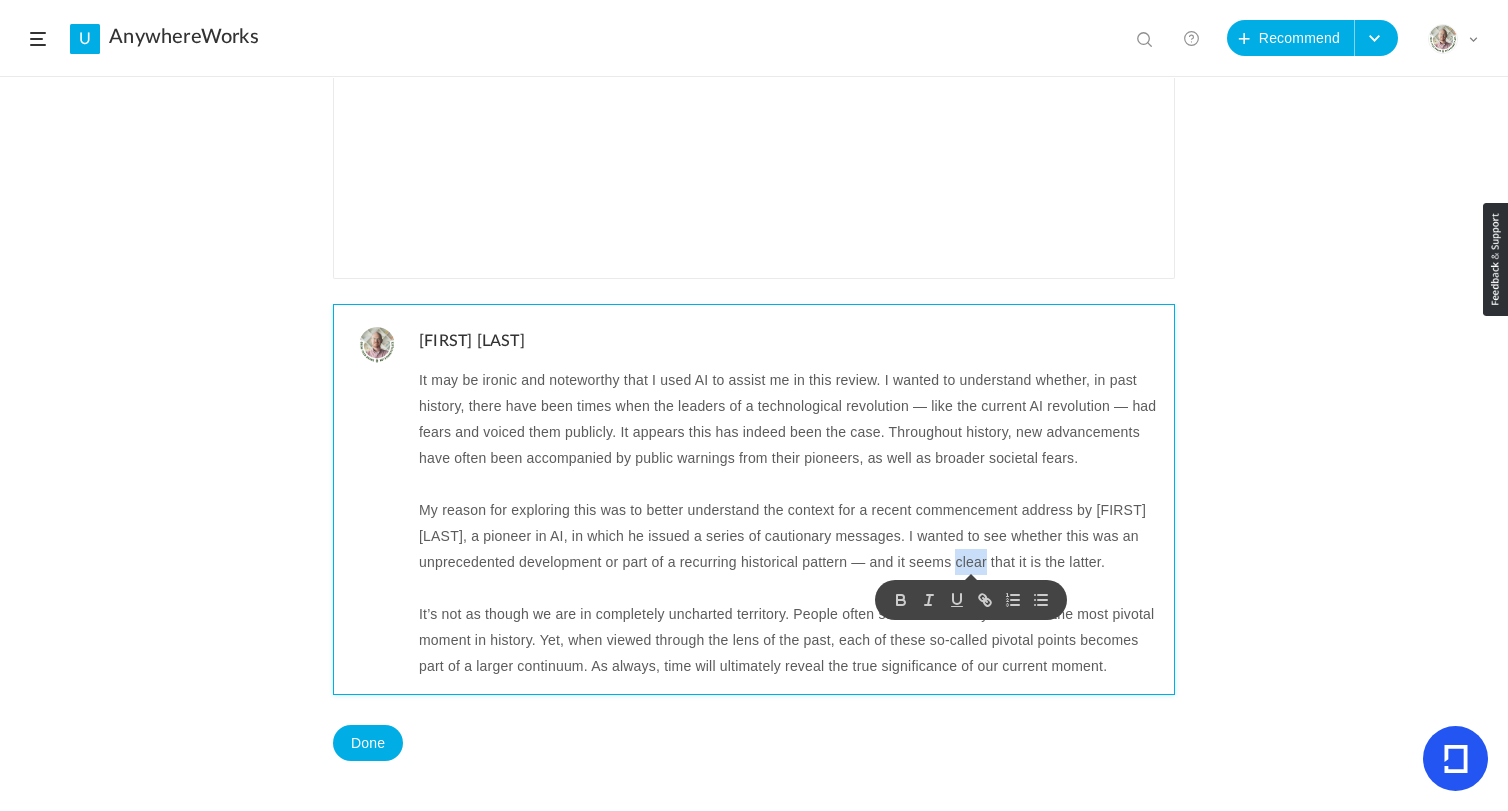 type 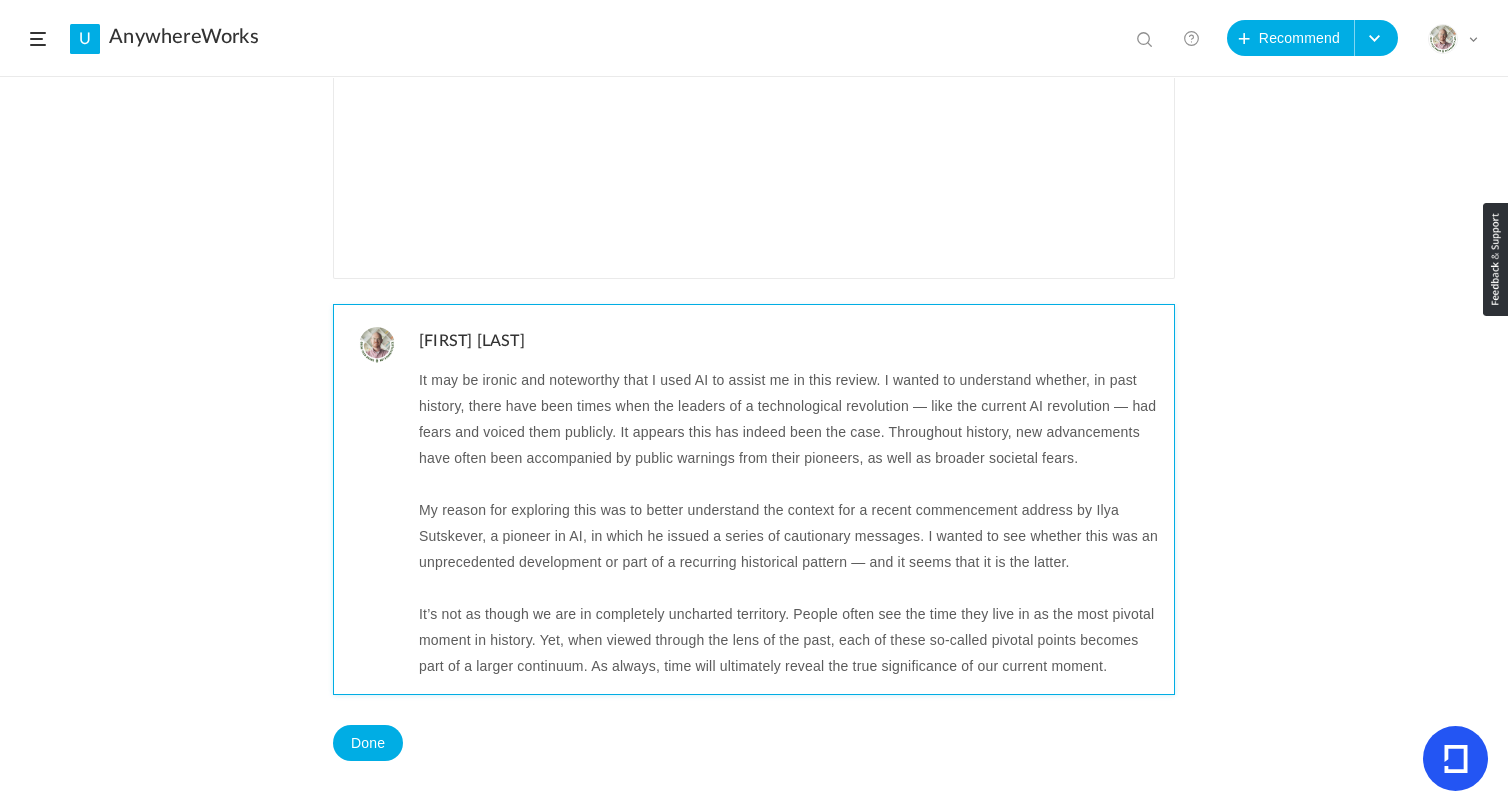 click on "It’s not as though we are in completely uncharted territory. People often see the time they live in as the most pivotal moment in history. Yet, when viewed through the lens of the past, each of these so‑called pivotal points becomes part of a larger continuum. As always, time will ultimately reveal the true significance of our current moment." 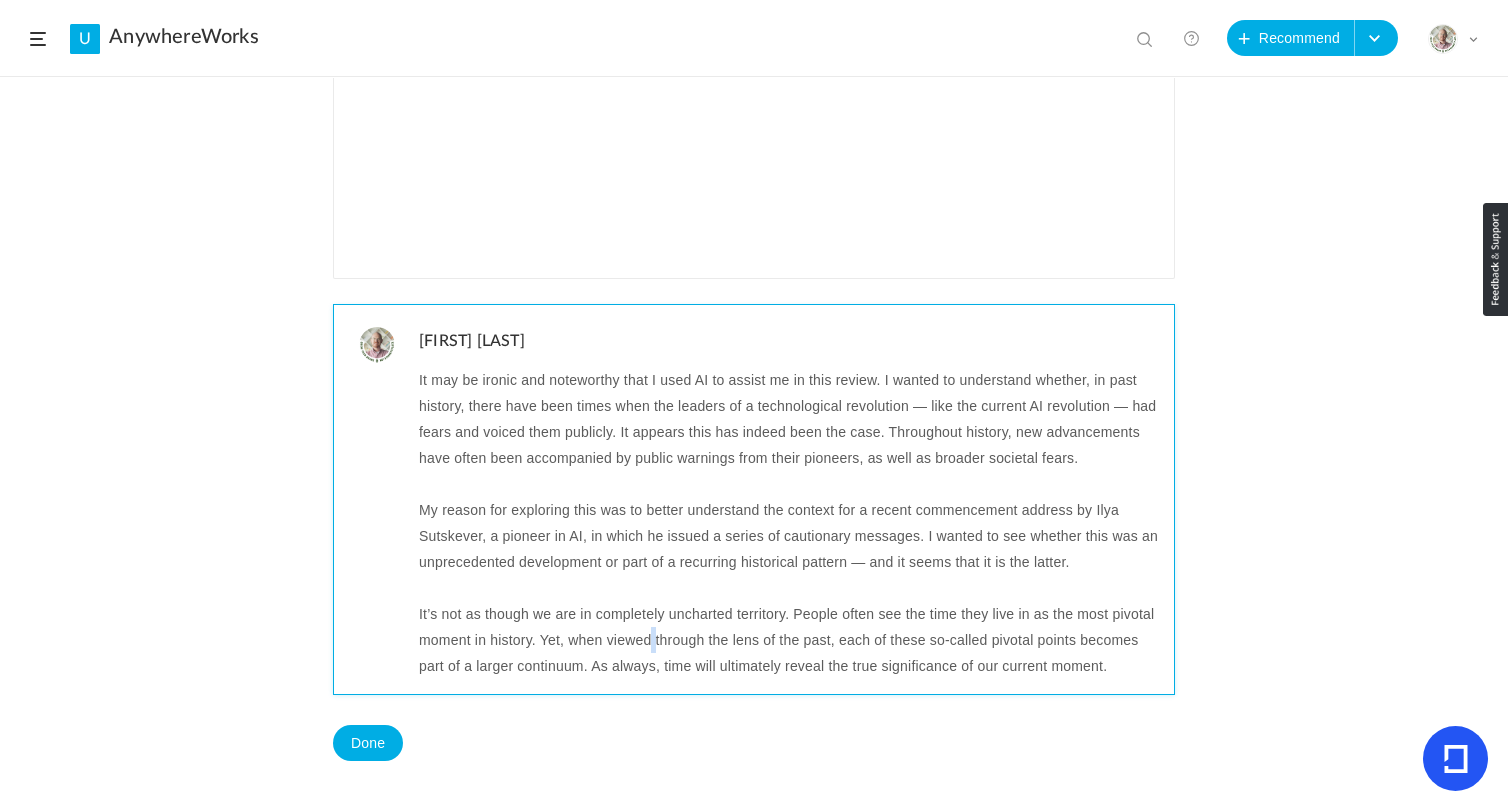 click on "It’s not as though we are in completely uncharted territory. People often see the time they live in as the most pivotal moment in history. Yet, when viewed through the lens of the past, each of these so‑called pivotal points becomes part of a larger continuum. As always, time will ultimately reveal the true significance of our current moment." 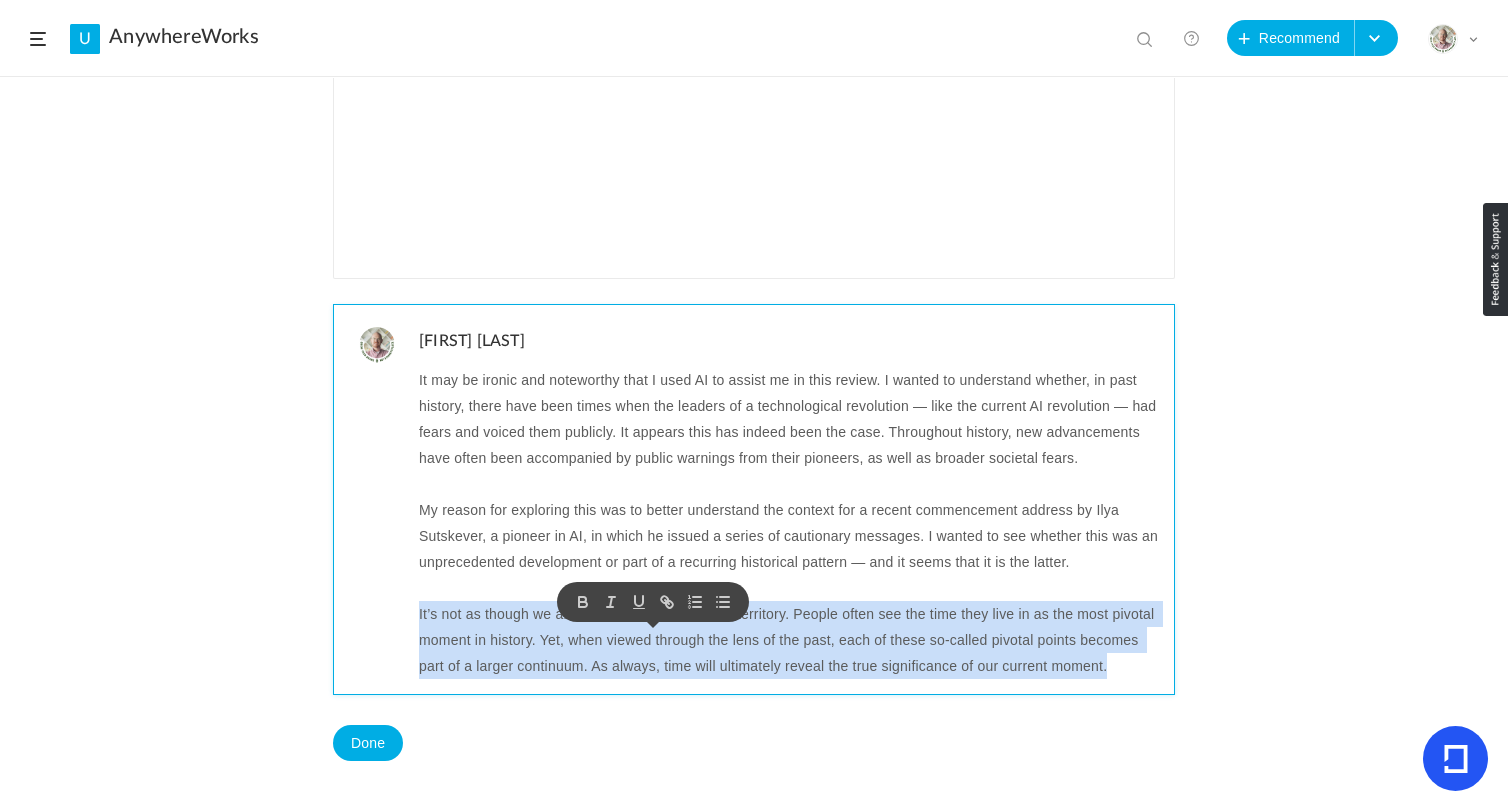 click on "It’s not as though we are in completely uncharted territory. People often see the time they live in as the most pivotal moment in history. Yet, when viewed through the lens of the past, each of these so‑called pivotal points becomes part of a larger continuum. As always, time will ultimately reveal the true significance of our current moment." 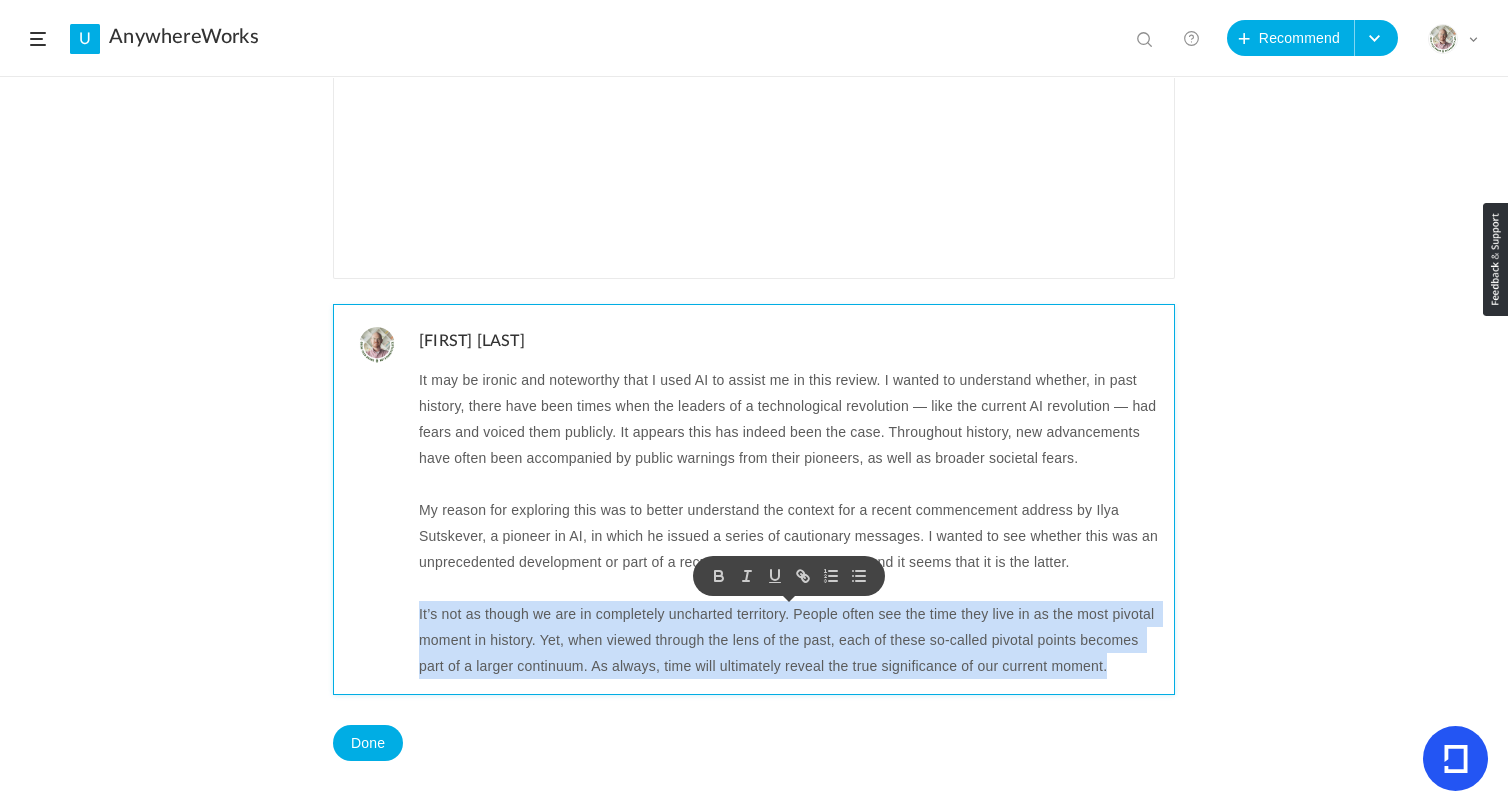 copy on "It’s not as though we are in completely uncharted territory. People often see the time they live in as the most pivotal moment in history. Yet, when viewed through the lens of the past, each of these so‑called pivotal points becomes part of a larger continuum. As always, time will ultimately reveal the true significance of our current moment." 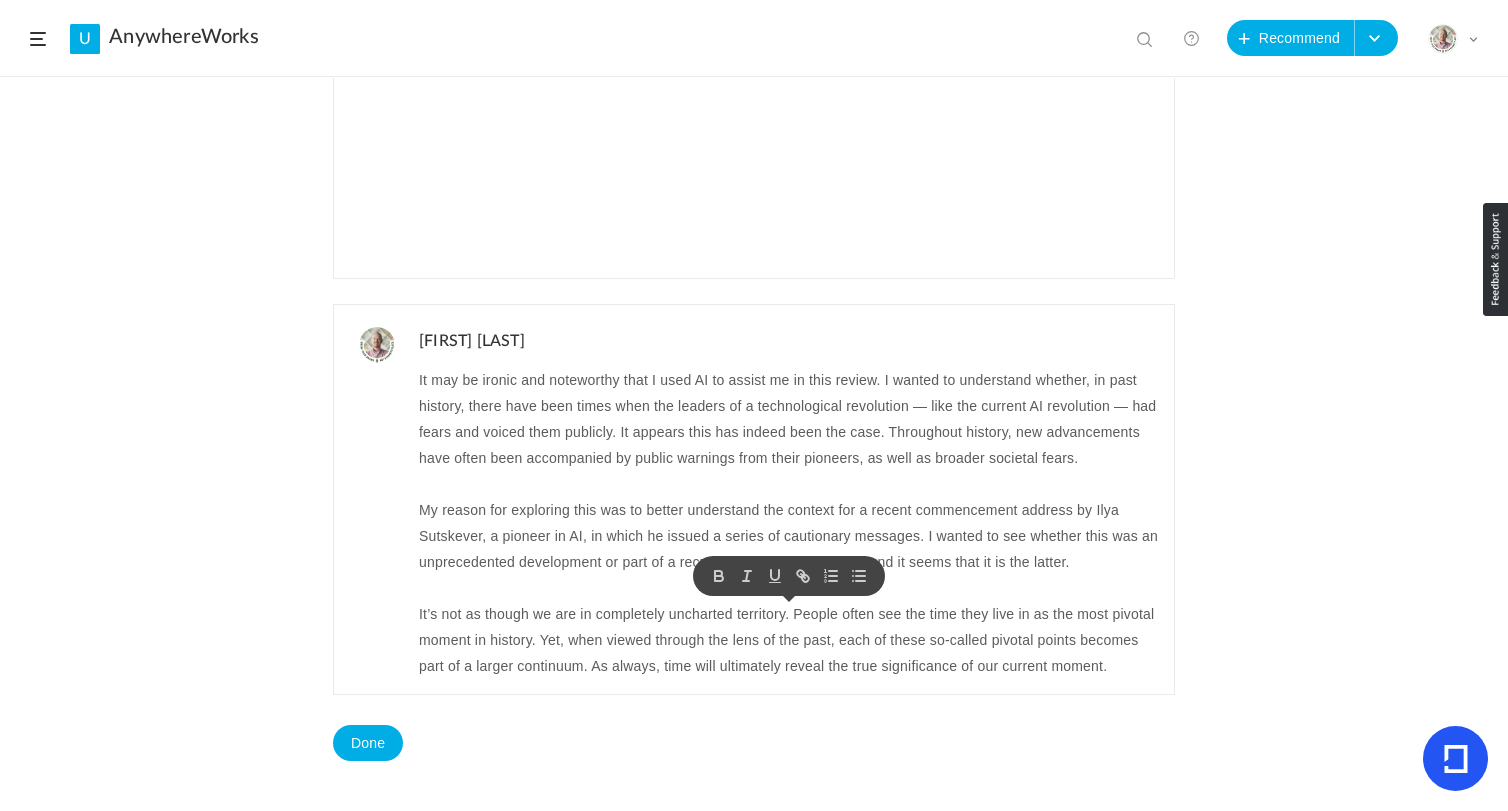 click on "Recommended by   [FIRST]
AnywhereWorks
5 Aug
0
0
Share Edit Delete 15m 45 %" 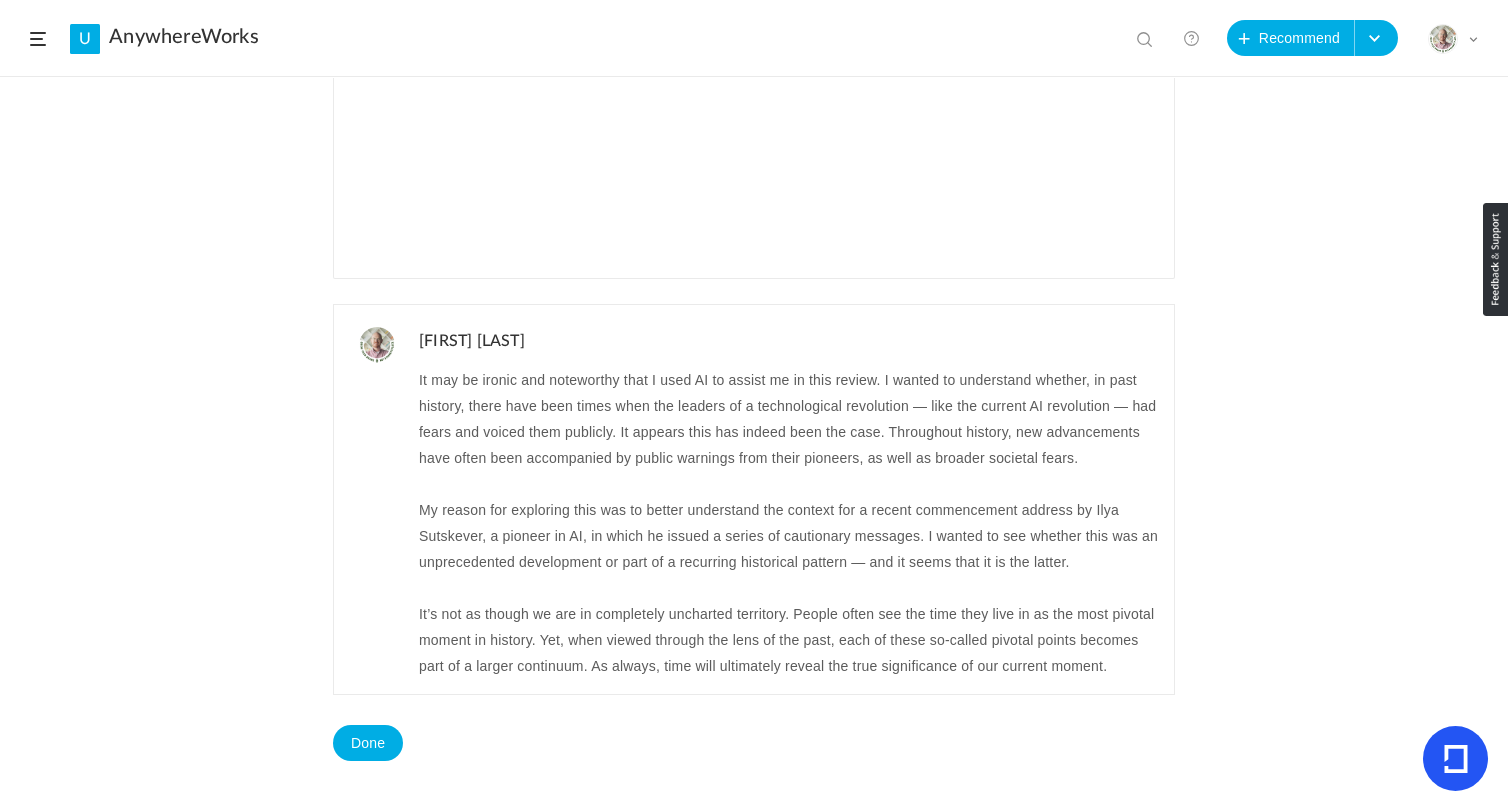 click on "Recommended by   [FIRST]
AnywhereWorks
5 Aug
0
0
Share Edit Delete 15m 45 %" 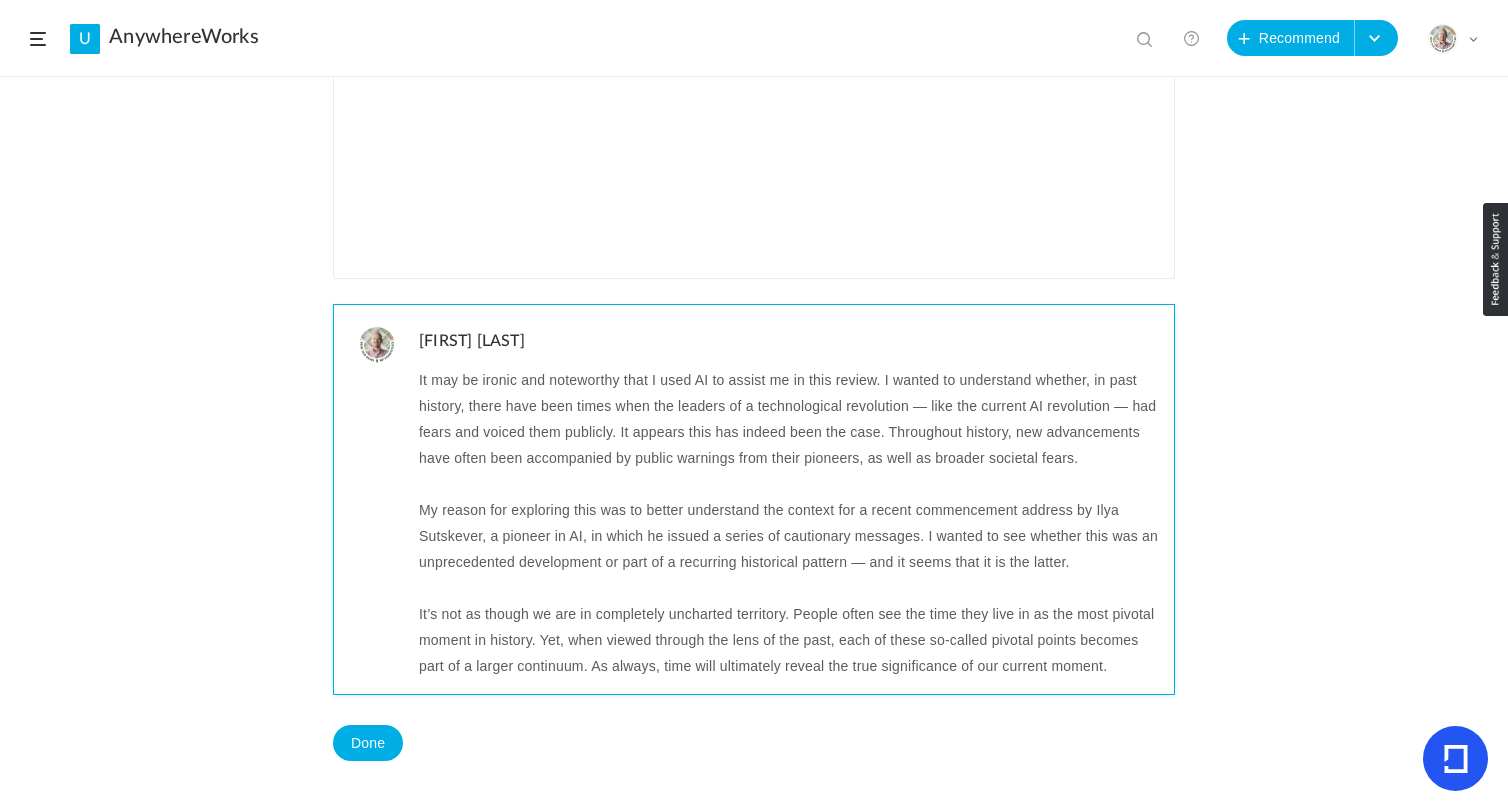 click on "It’s not as though we are in completely uncharted territory. People often see the time they live in as the most pivotal moment in history. Yet, when viewed through the lens of the past, each of these so‑called pivotal points becomes part of a larger continuum. As always, time will ultimately reveal the true significance of our current moment." 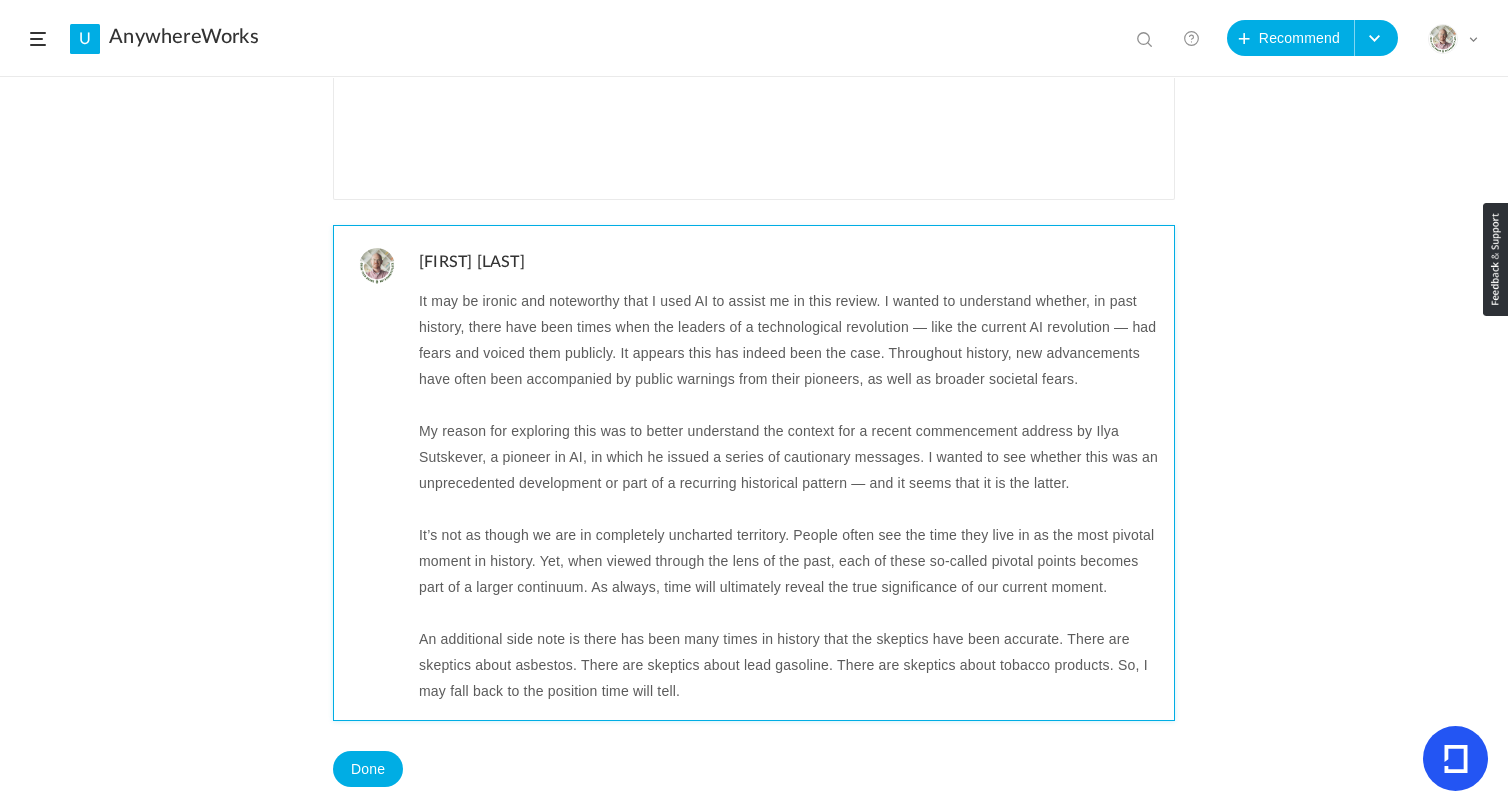 scroll, scrollTop: 623, scrollLeft: 0, axis: vertical 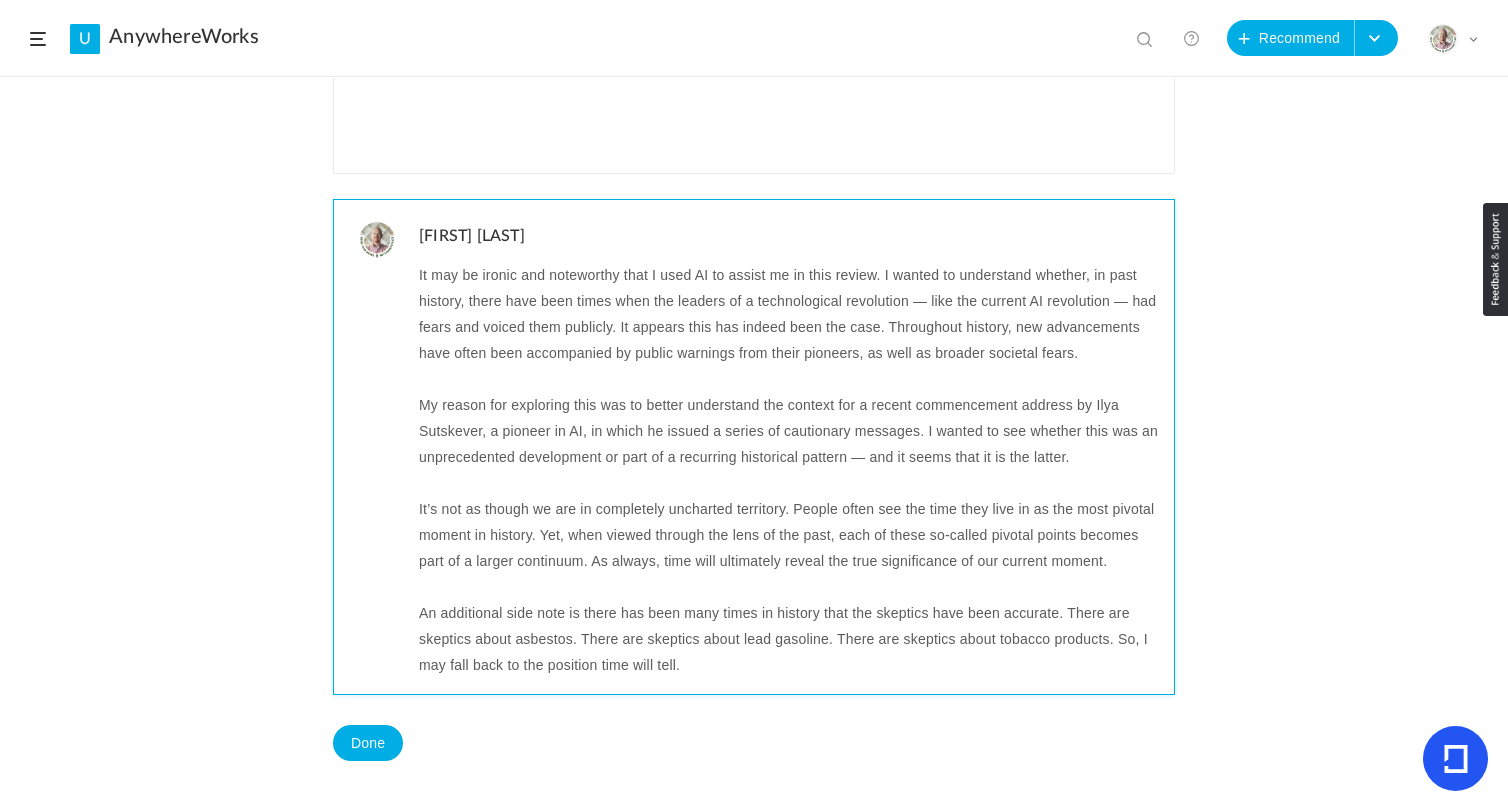 click on "An additional side note is there has been many times in history that the skeptics have been accurate. There are skeptics about asbestos. There are skeptics about lead gasoline. There are skeptics about tobacco products. So, I may fall back to the position time will tell." 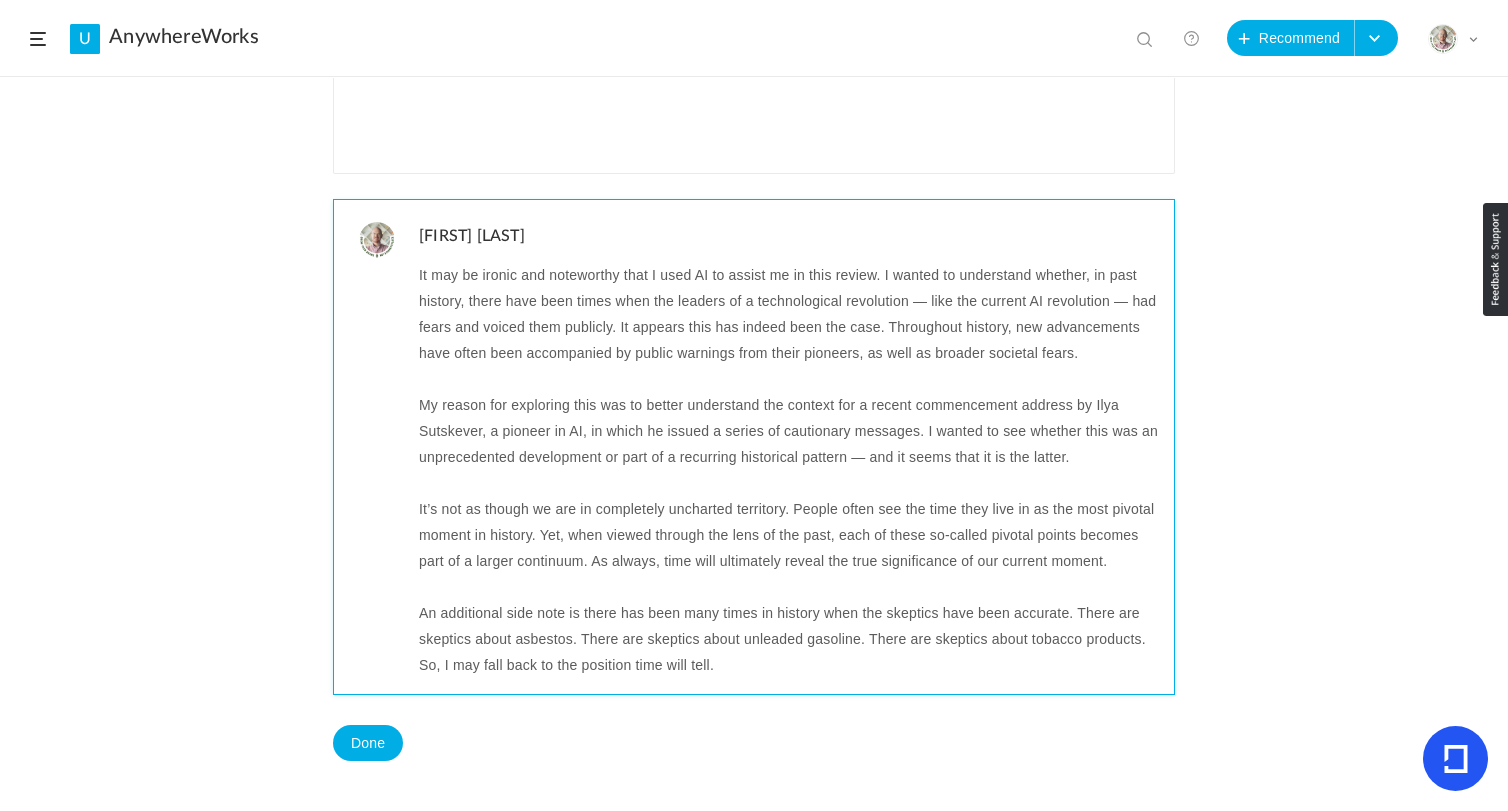 click on "An additional side note is there has been many times in history when the skeptics have been accurate. There are skeptics about asbestos. There are skeptics about unleaded gasoline. There are skeptics about tobacco products. So, I may fall back to the position time will tell." 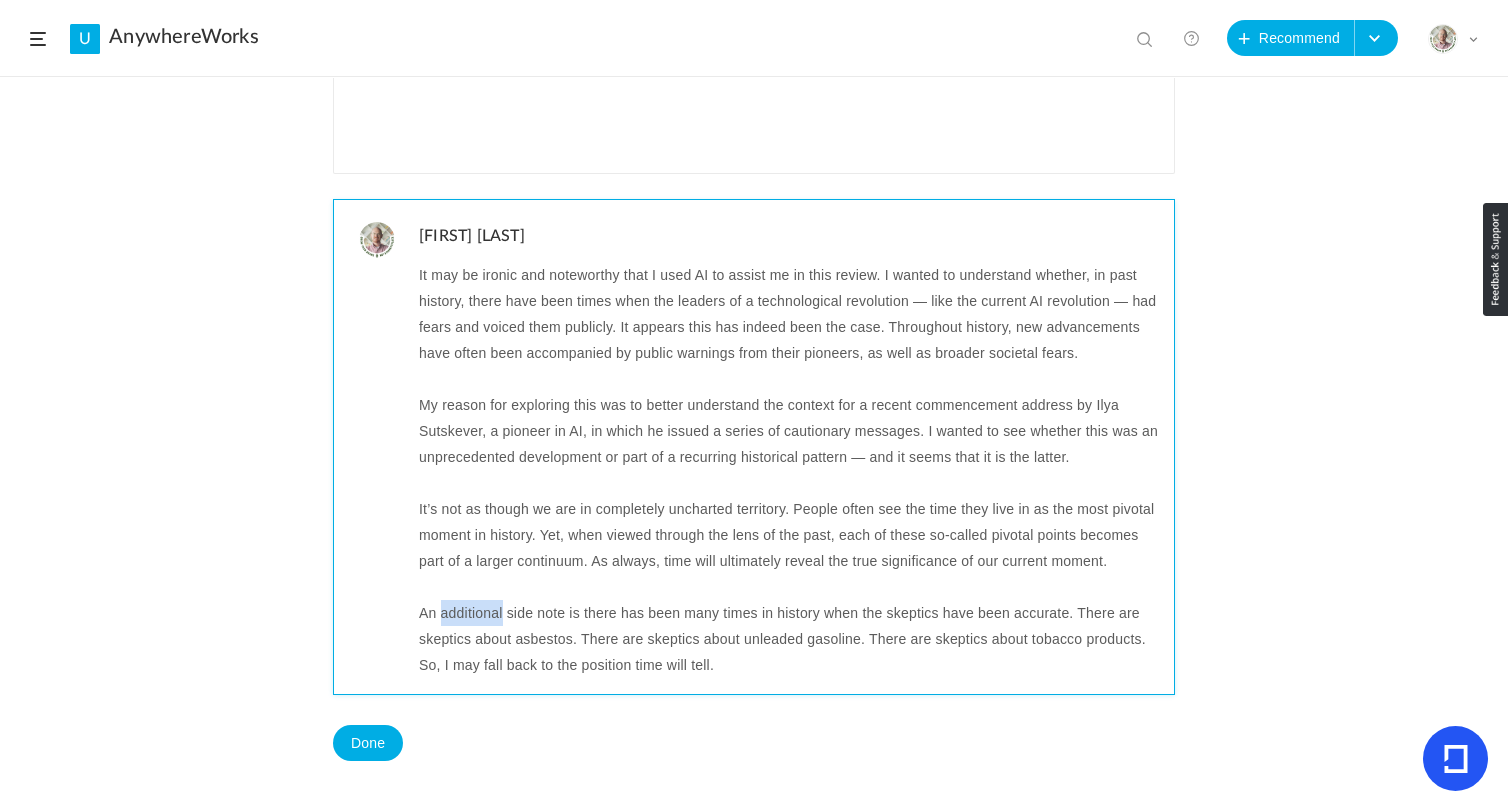 click on "An additional side note is there has been many times in history when the skeptics have been accurate. There are skeptics about asbestos. There are skeptics about unleaded gasoline. There are skeptics about tobacco products. So, I may fall back to the position time will tell." 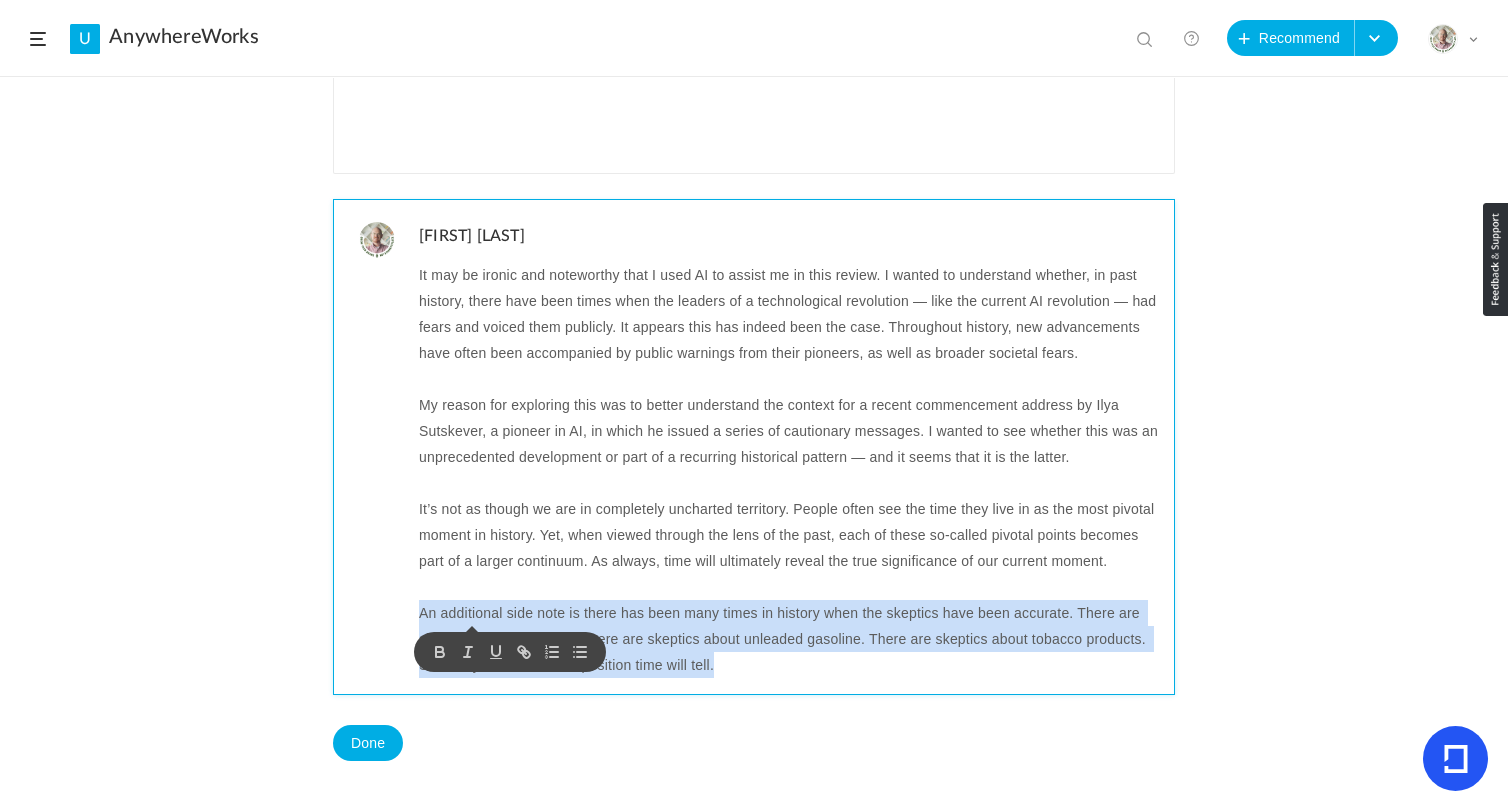 click on "An additional side note is there has been many times in history when the skeptics have been accurate. There are skeptics about asbestos. There are skeptics about unleaded gasoline. There are skeptics about tobacco products. So, I may fall back to the position time will tell." 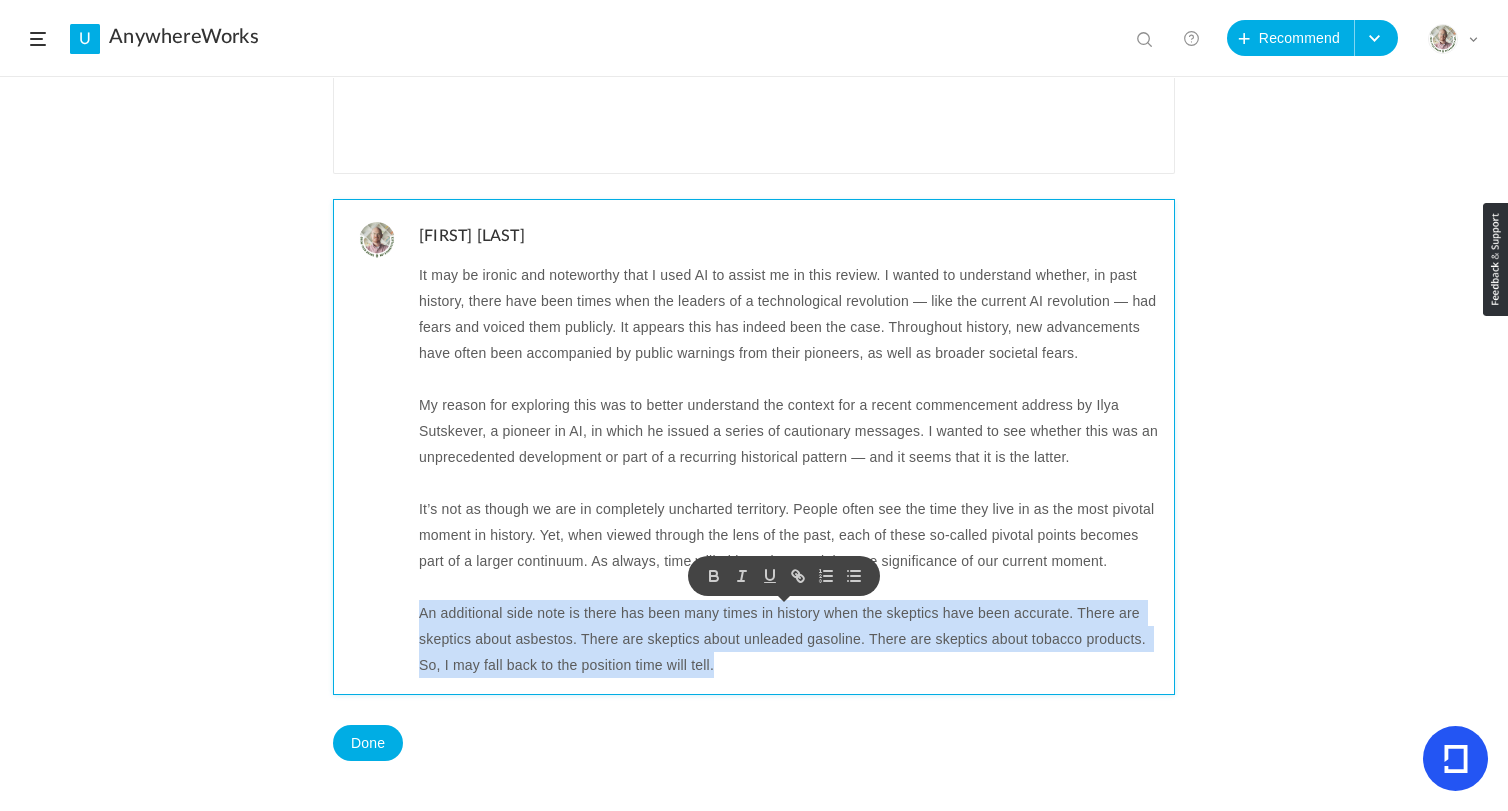 copy on "An additional side note is there has been many times in history when the skeptics have been accurate. There are skeptics about asbestos. There are skeptics about unleaded gasoline. There are skeptics about tobacco products. So, I may fall back to the position time will tell." 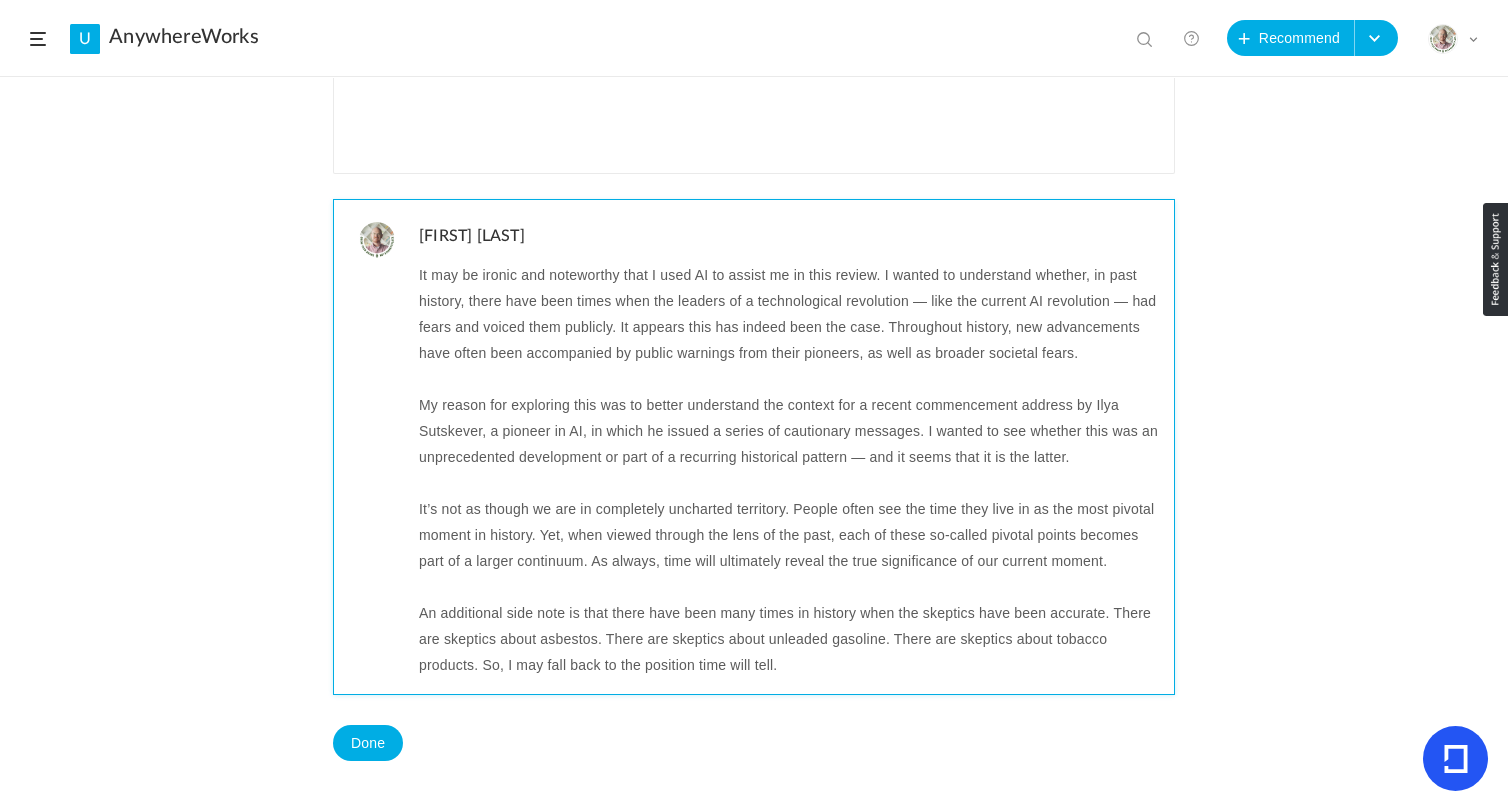 click on "An additional side note is that there have been many times in history when the skeptics have been accurate. There are skeptics about asbestos. There are skeptics about unleaded gasoline. There are skeptics about tobacco products. So, I may fall back to the position time will tell." 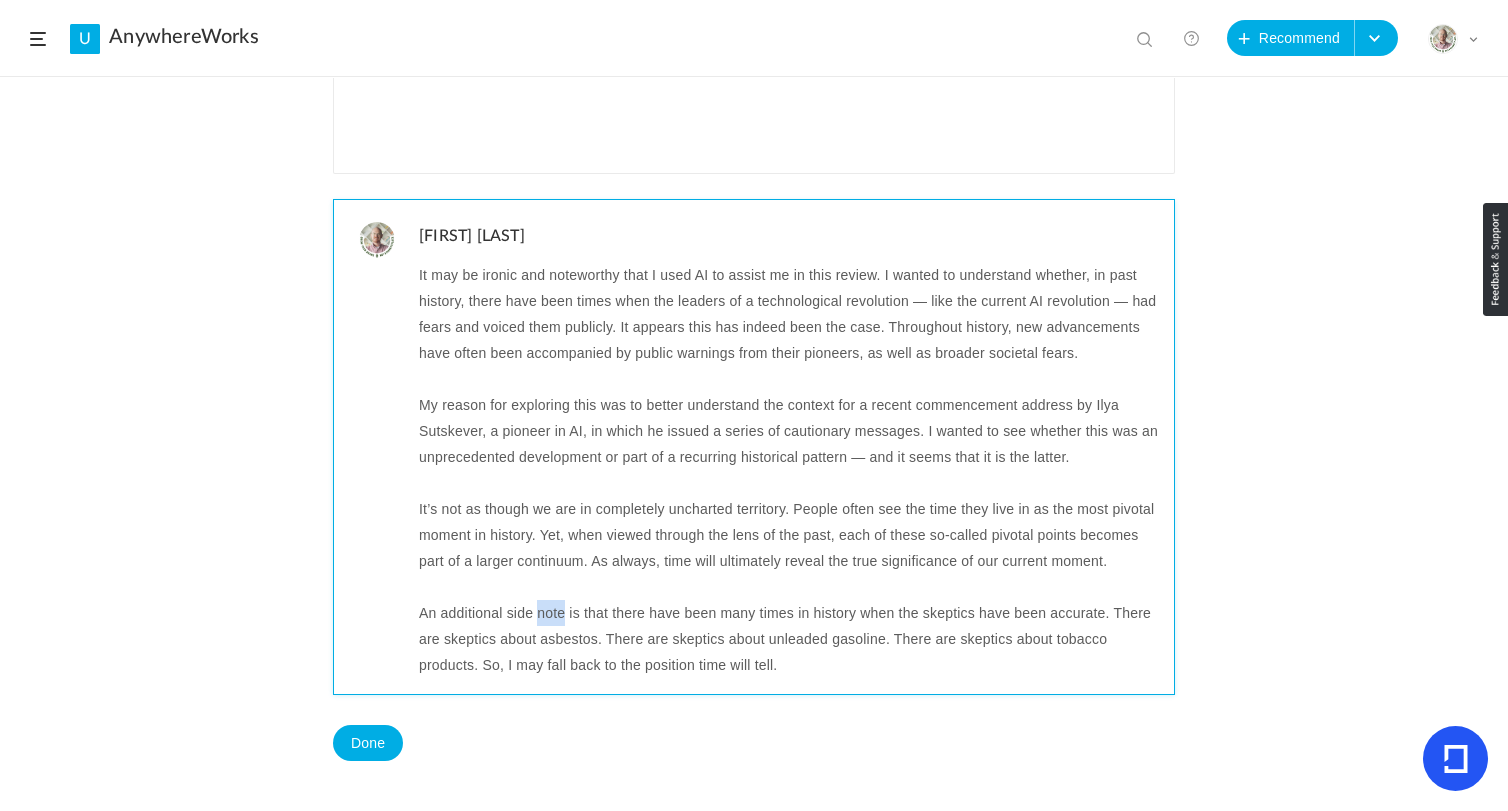 click on "An additional side note is that there have been many times in history when the skeptics have been accurate. There are skeptics about asbestos. There are skeptics about unleaded gasoline. There are skeptics about tobacco products. So, I may fall back to the position time will tell." 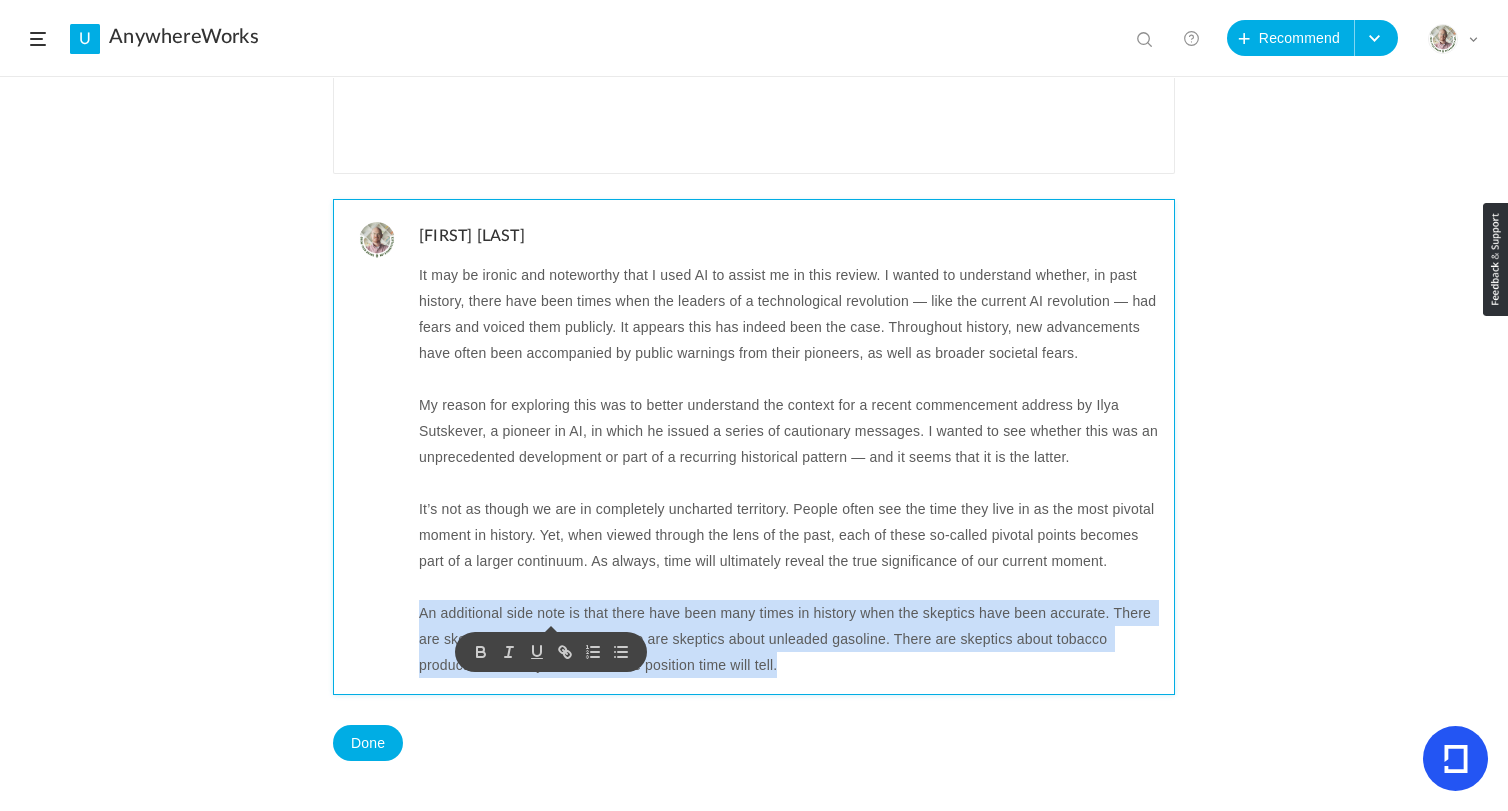 click on "An additional side note is that there have been many times in history when the skeptics have been accurate. There are skeptics about asbestos. There are skeptics about unleaded gasoline. There are skeptics about tobacco products. So, I may fall back to the position time will tell." 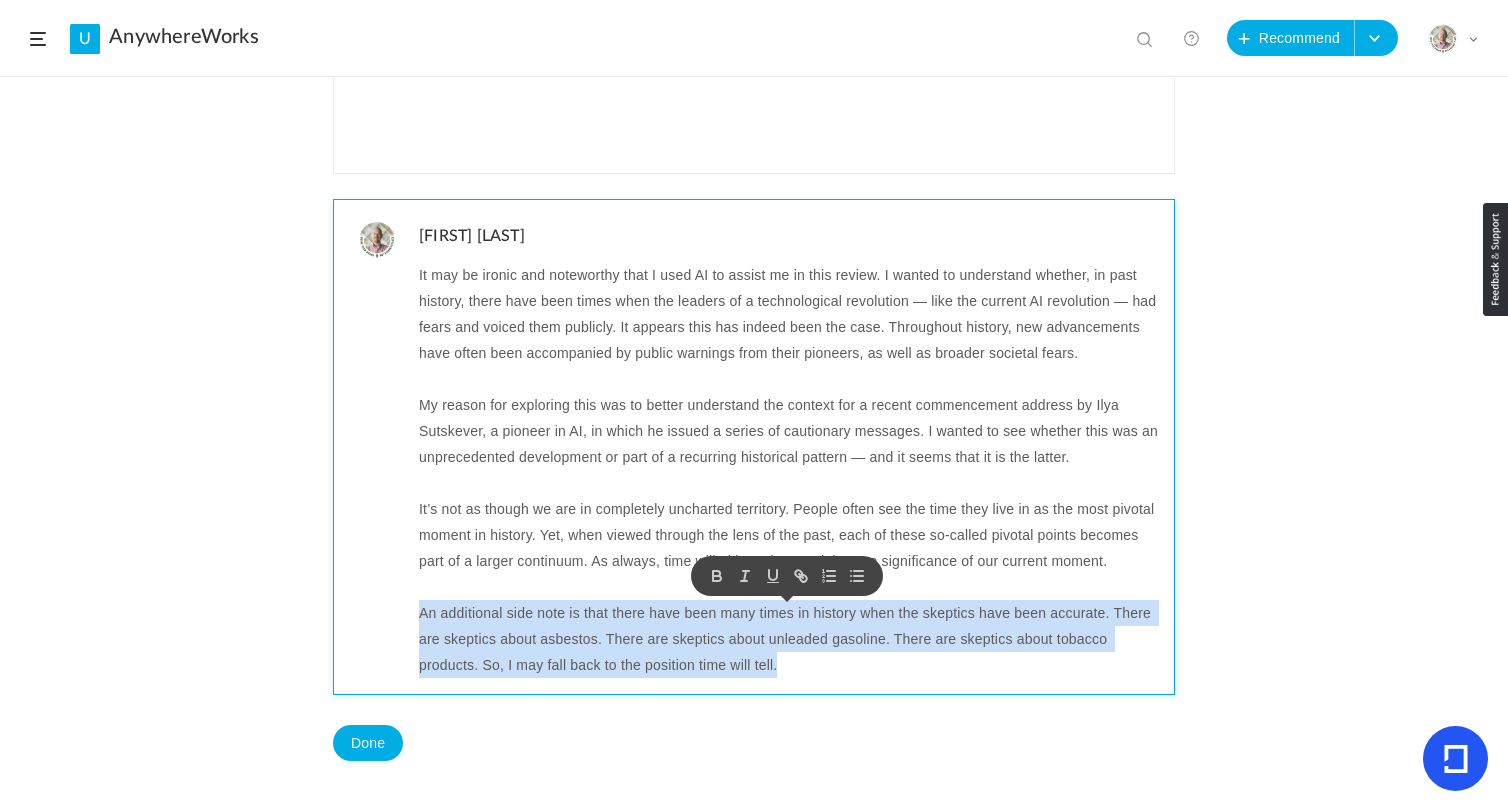 copy on "An additional side note is that there have been many times in history when the skeptics have been accurate. There are skeptics about asbestos. There are skeptics about unleaded gasoline. There are skeptics about tobacco products. So, I may fall back to the position time will tell." 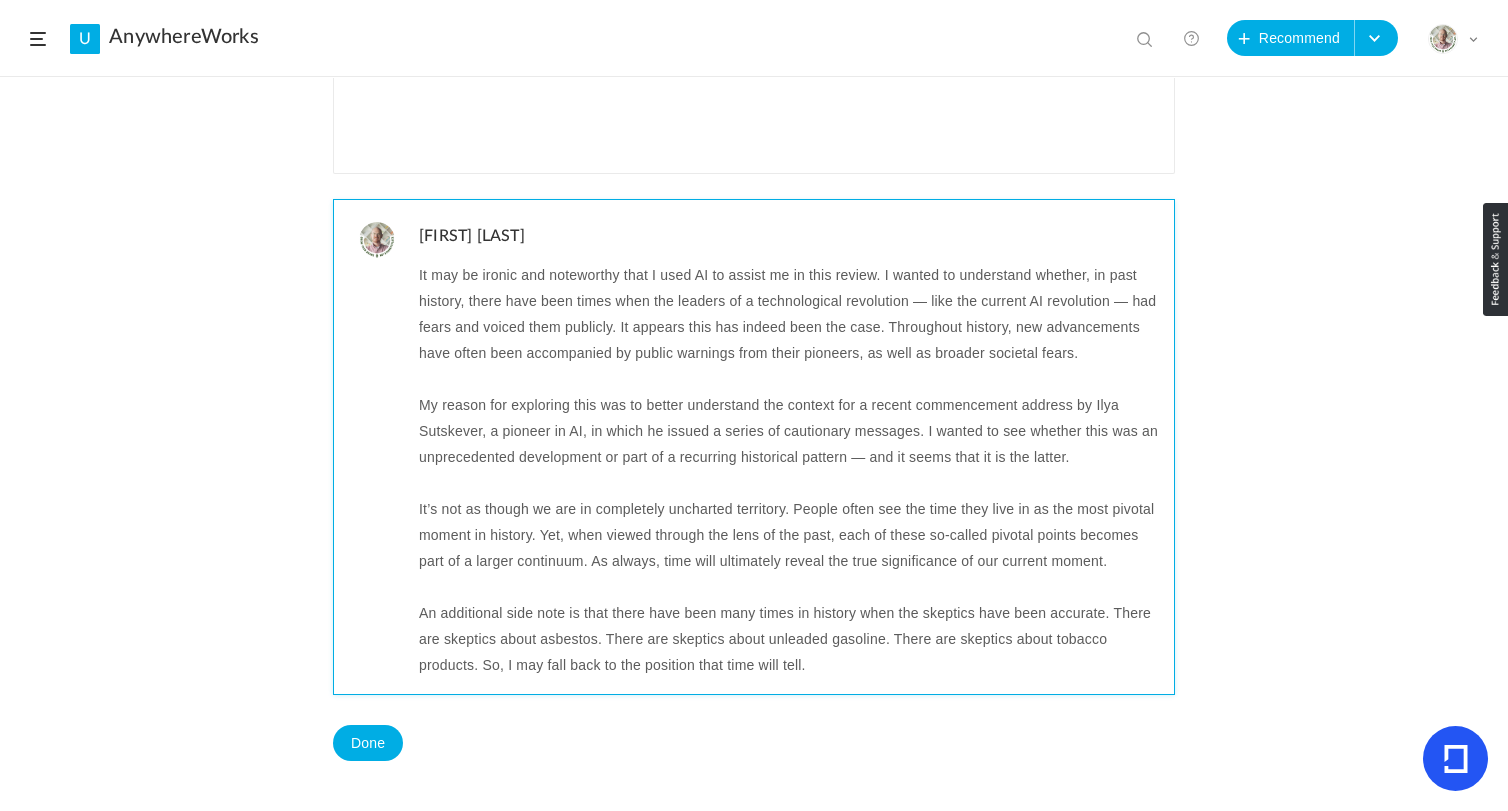 click on "My reason for exploring this was to better understand the context for a recent commencement address by Ilya Sutskever, a pioneer in AI, in which he issued a series of cautionary messages. I wanted to see whether this was an unprecedented development or part of a recurring historical pattern — and it seems that it is the latter." 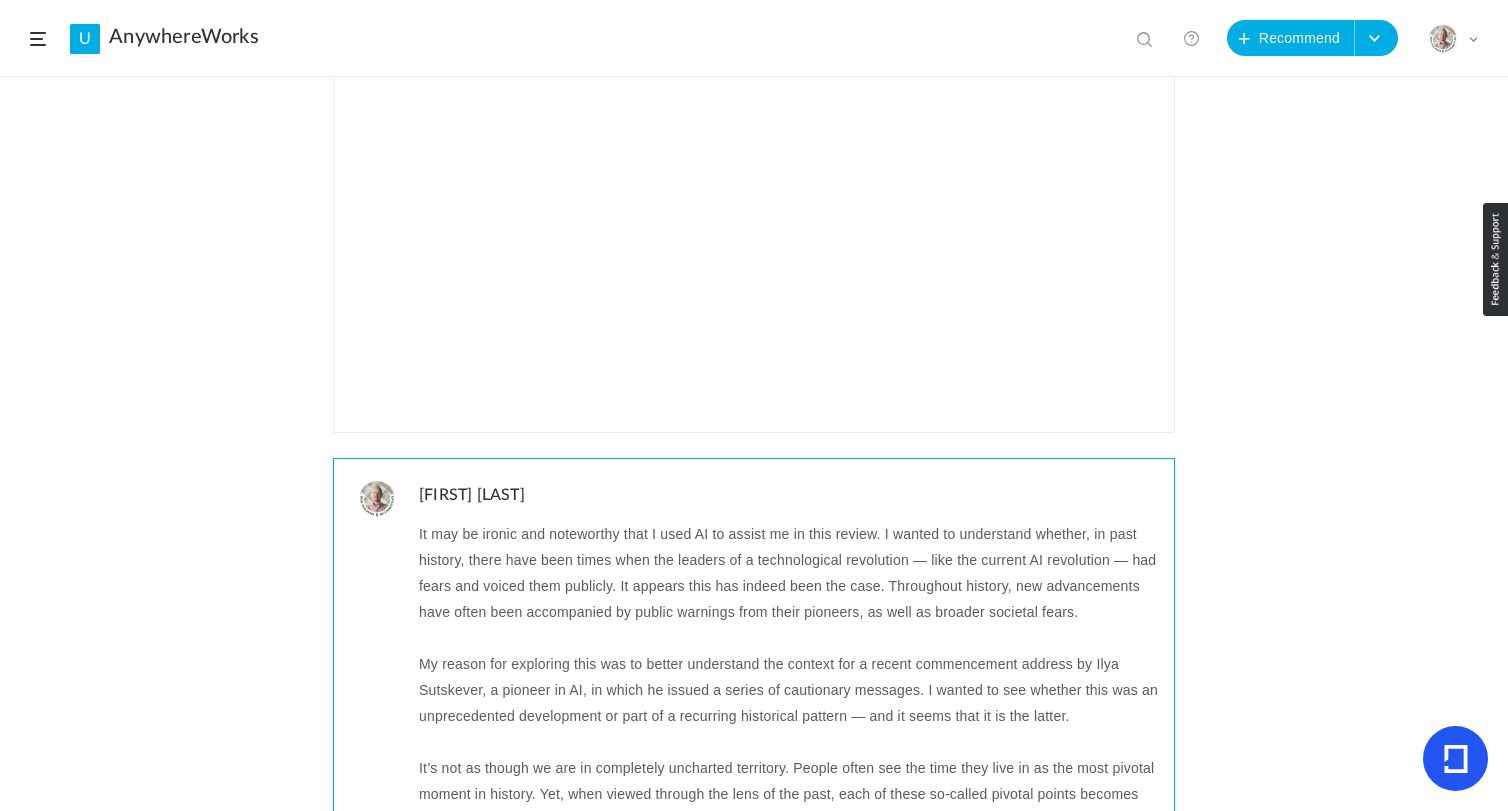 scroll, scrollTop: 623, scrollLeft: 0, axis: vertical 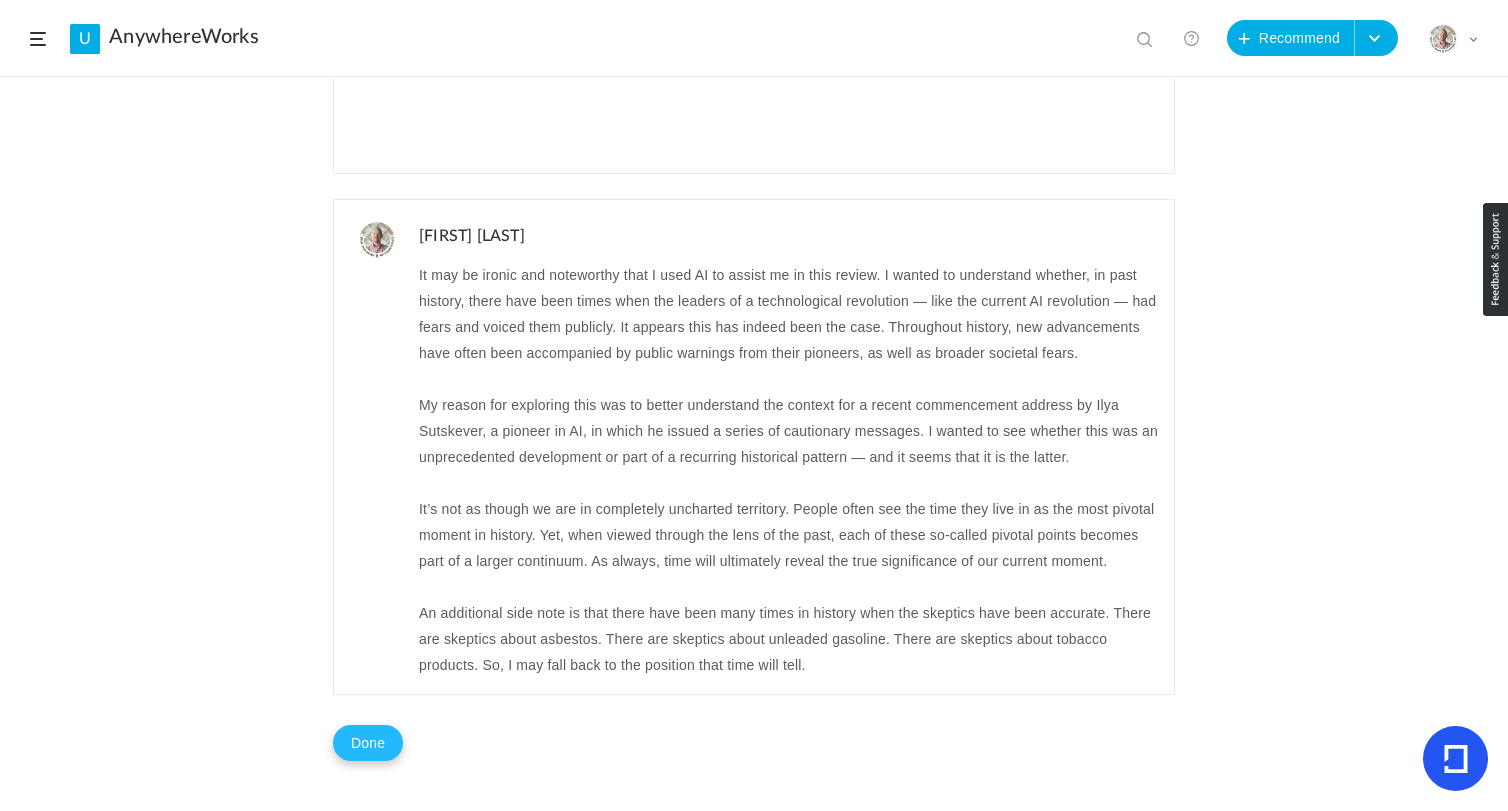 click on "Done" 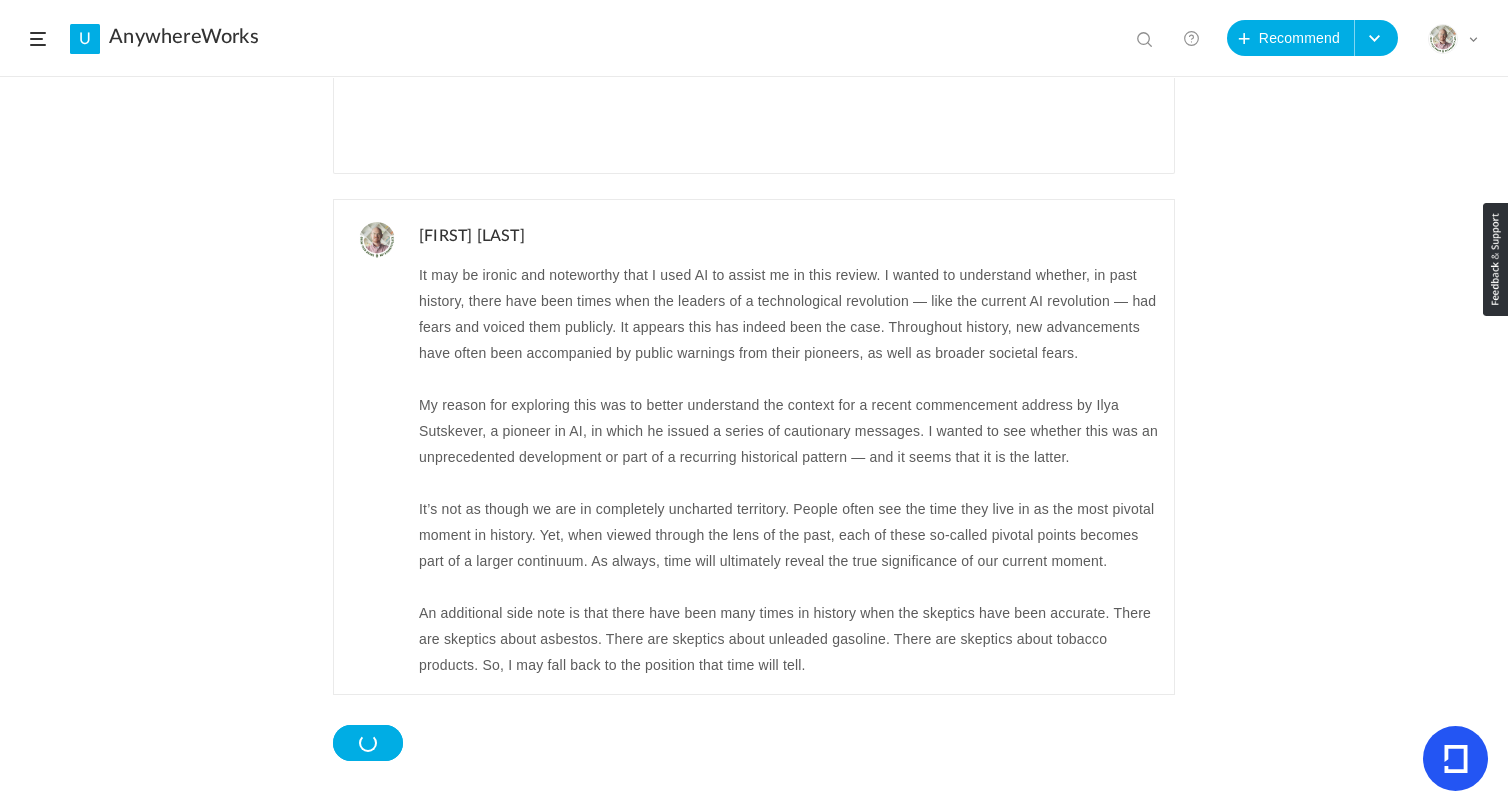 scroll, scrollTop: 591, scrollLeft: 0, axis: vertical 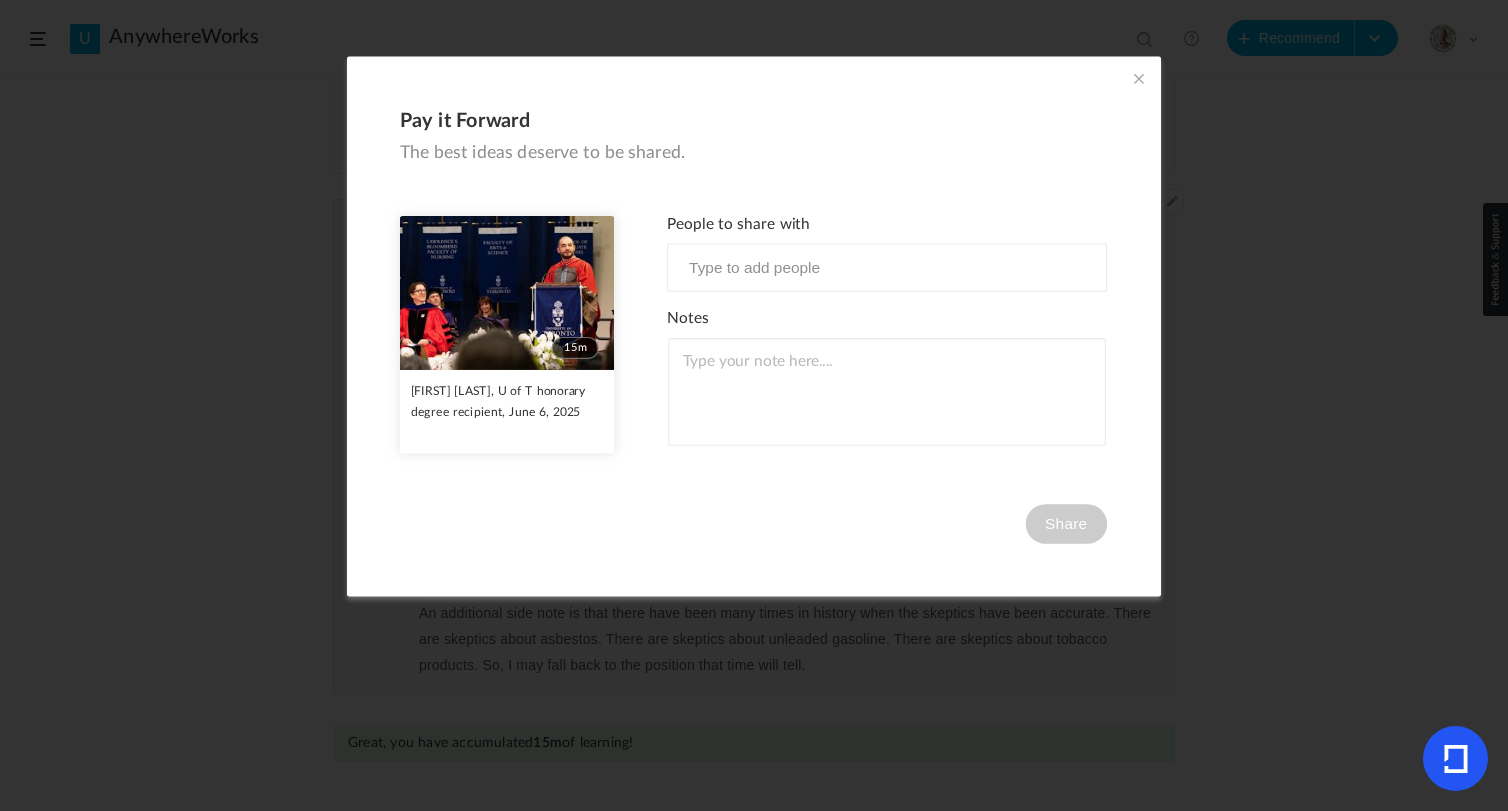 click at bounding box center [1139, 79] 